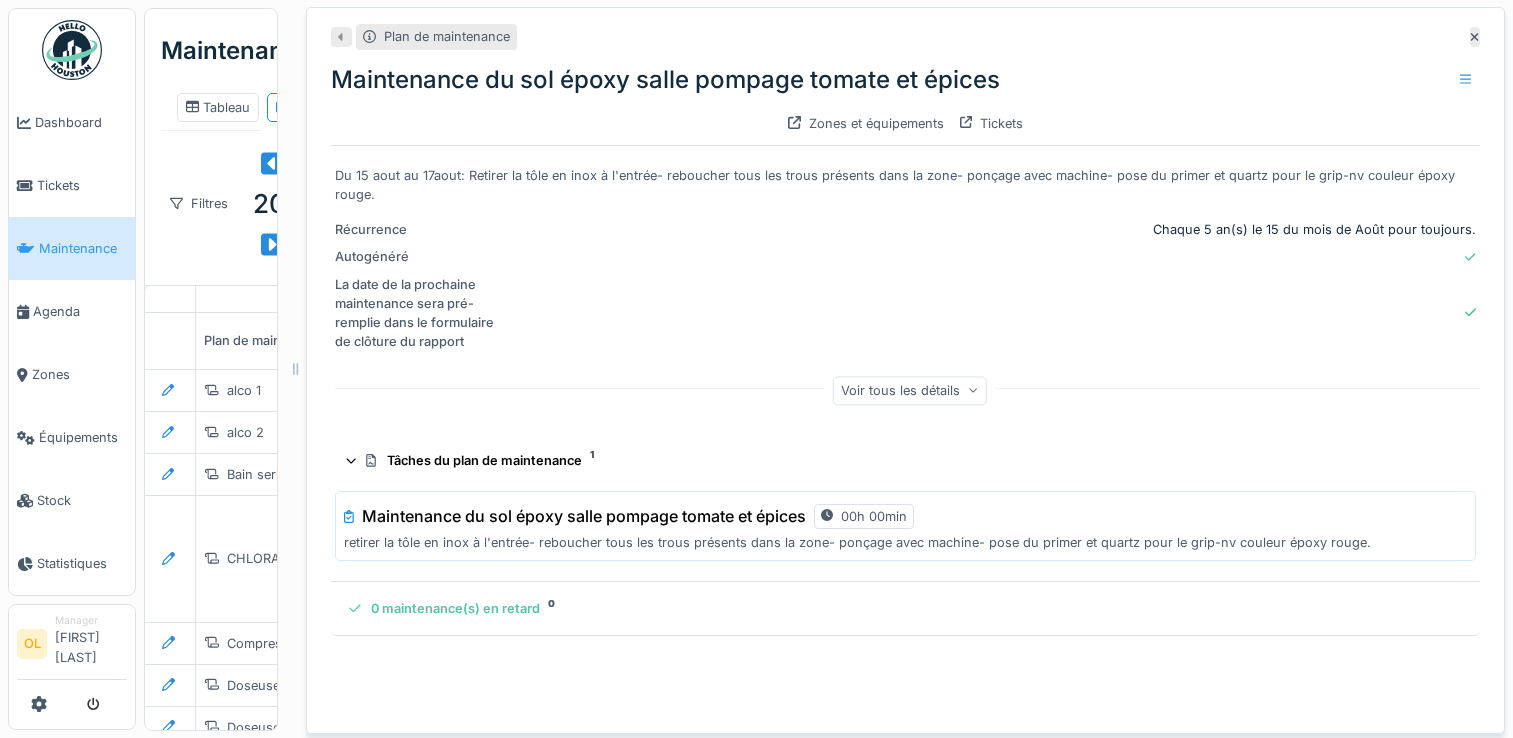 scroll, scrollTop: 0, scrollLeft: 0, axis: both 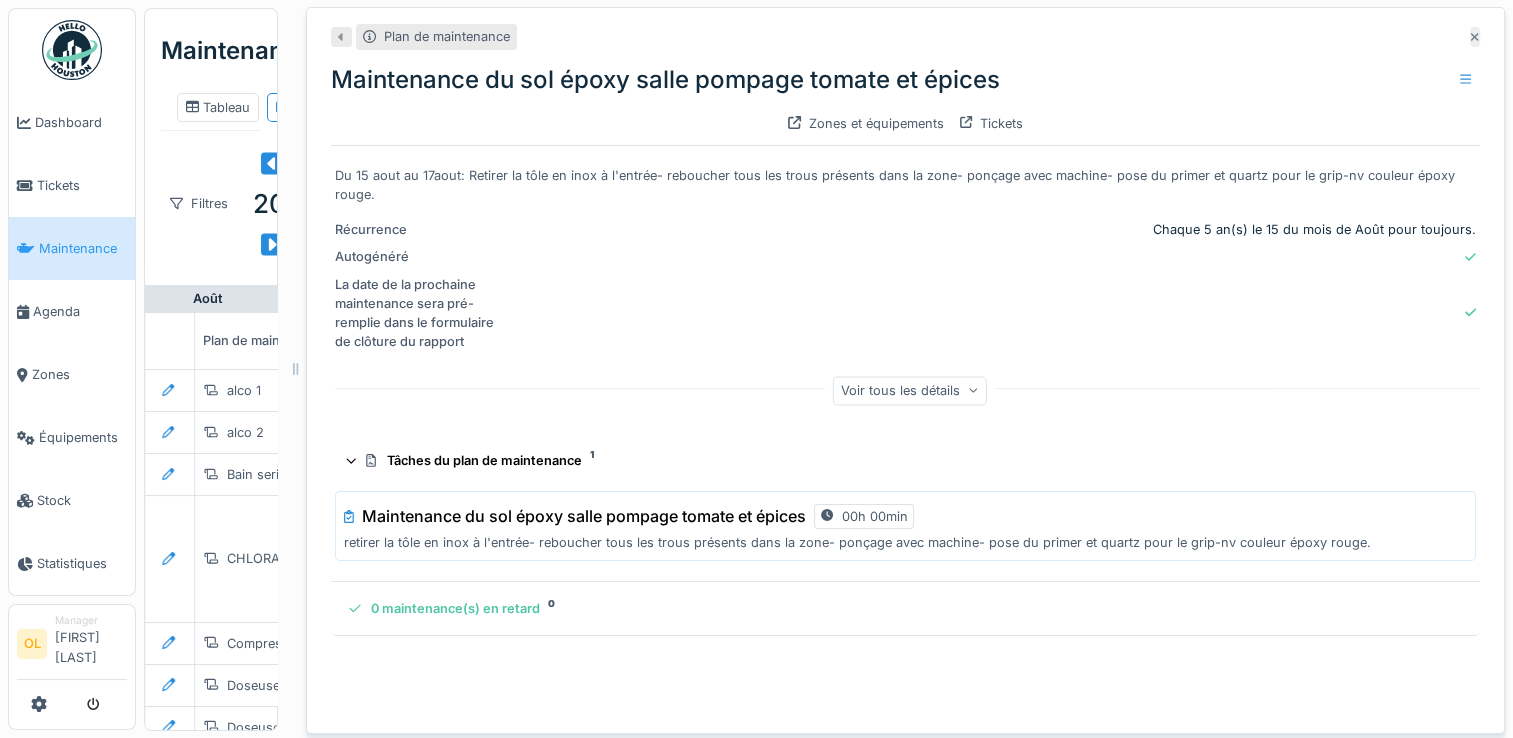click 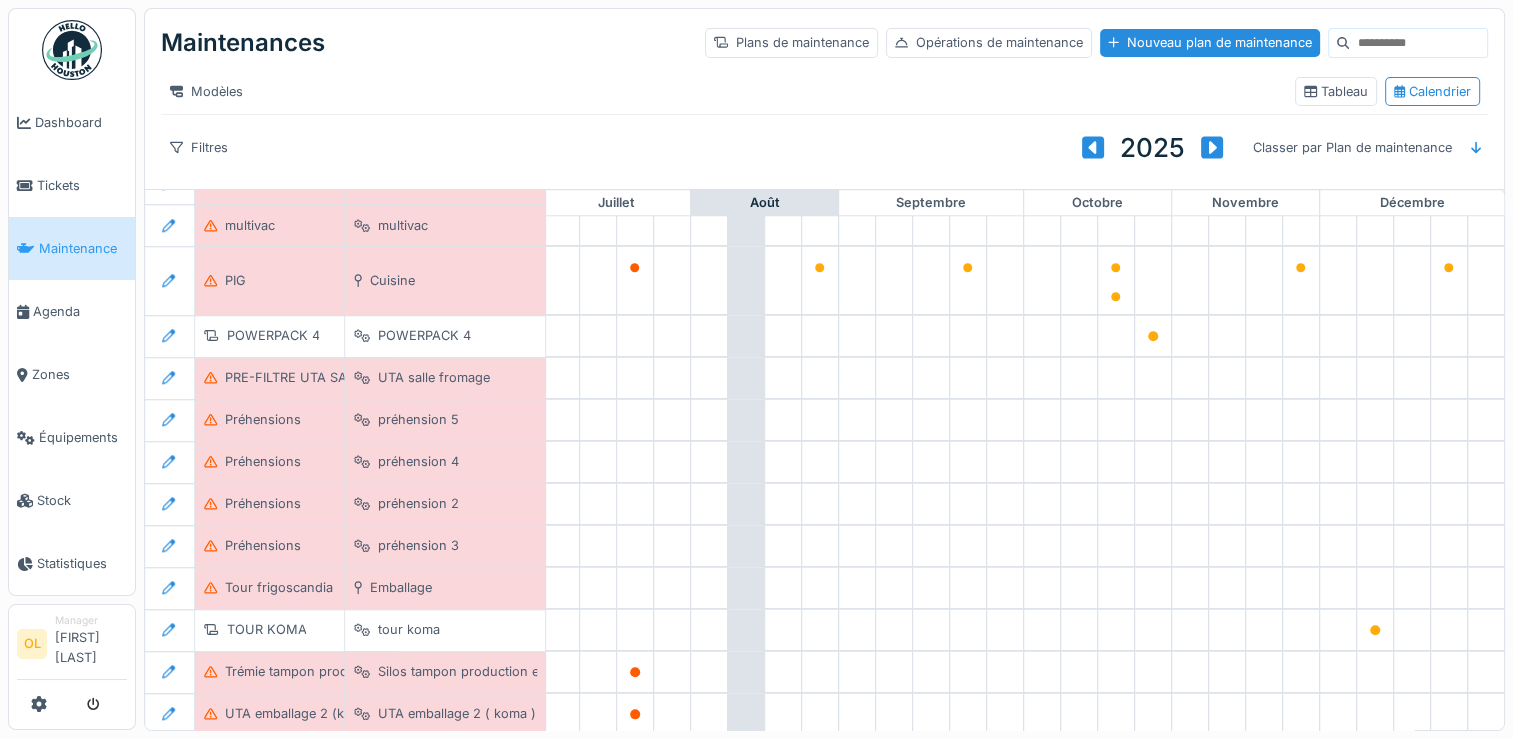 scroll, scrollTop: 2119, scrollLeft: 1062, axis: both 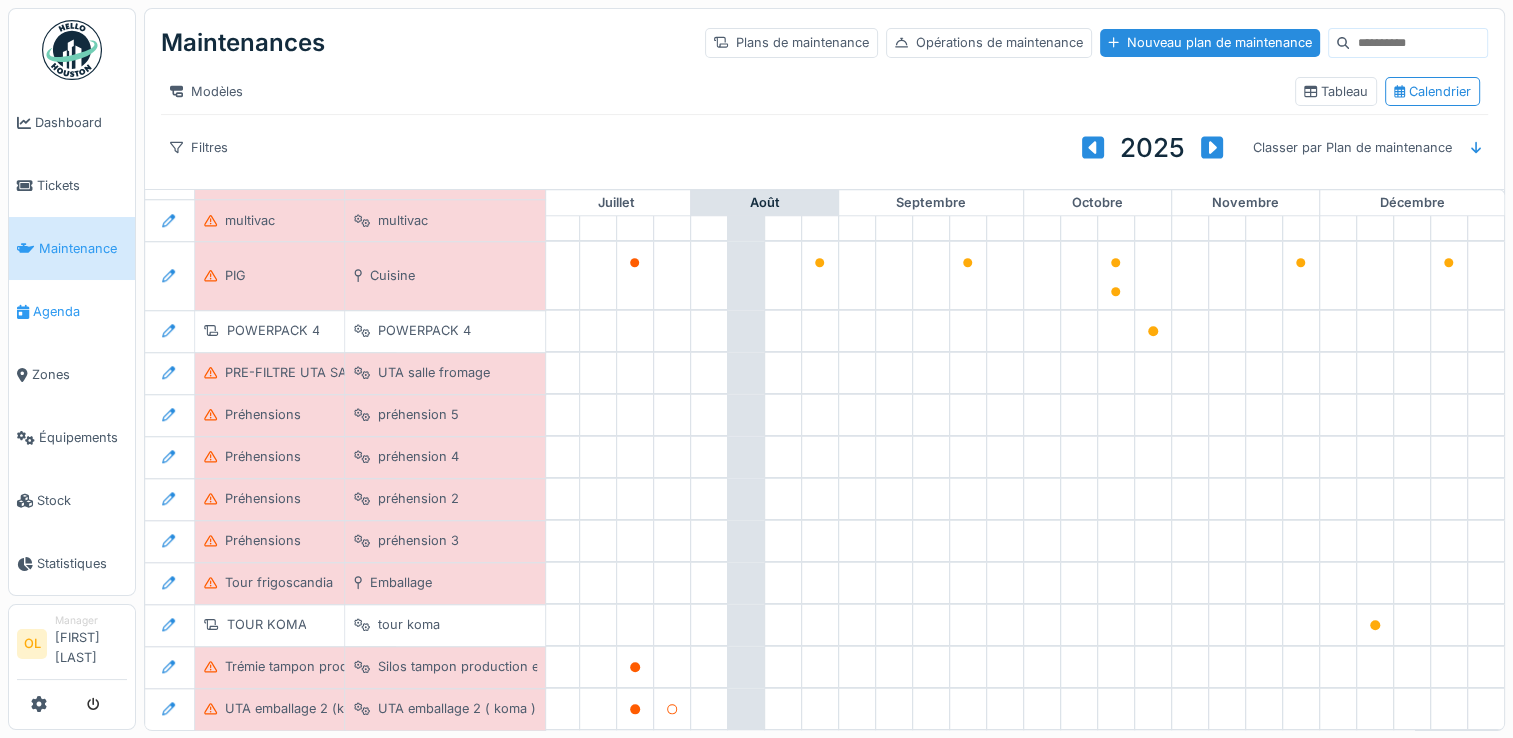 click on "Agenda" at bounding box center (80, 311) 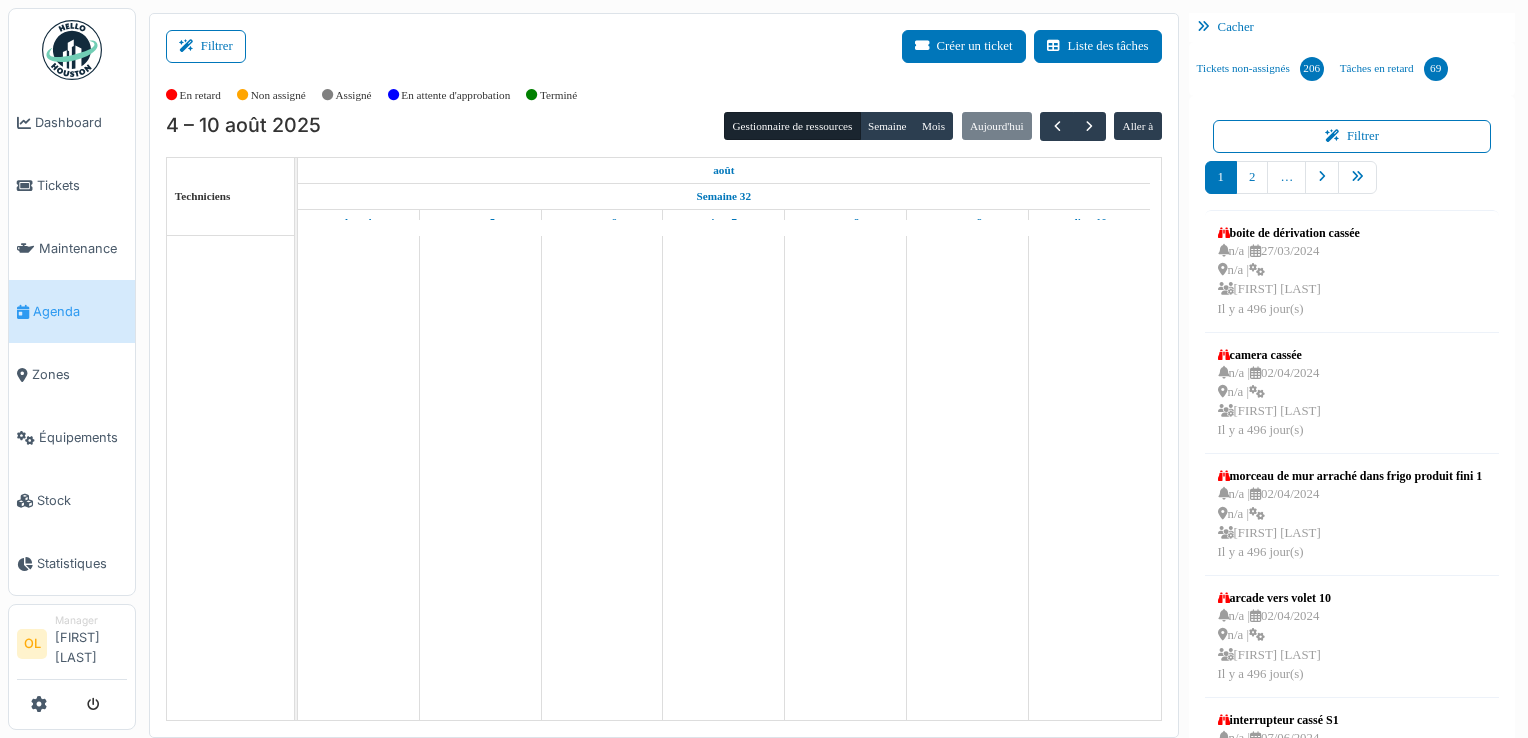 scroll, scrollTop: 0, scrollLeft: 0, axis: both 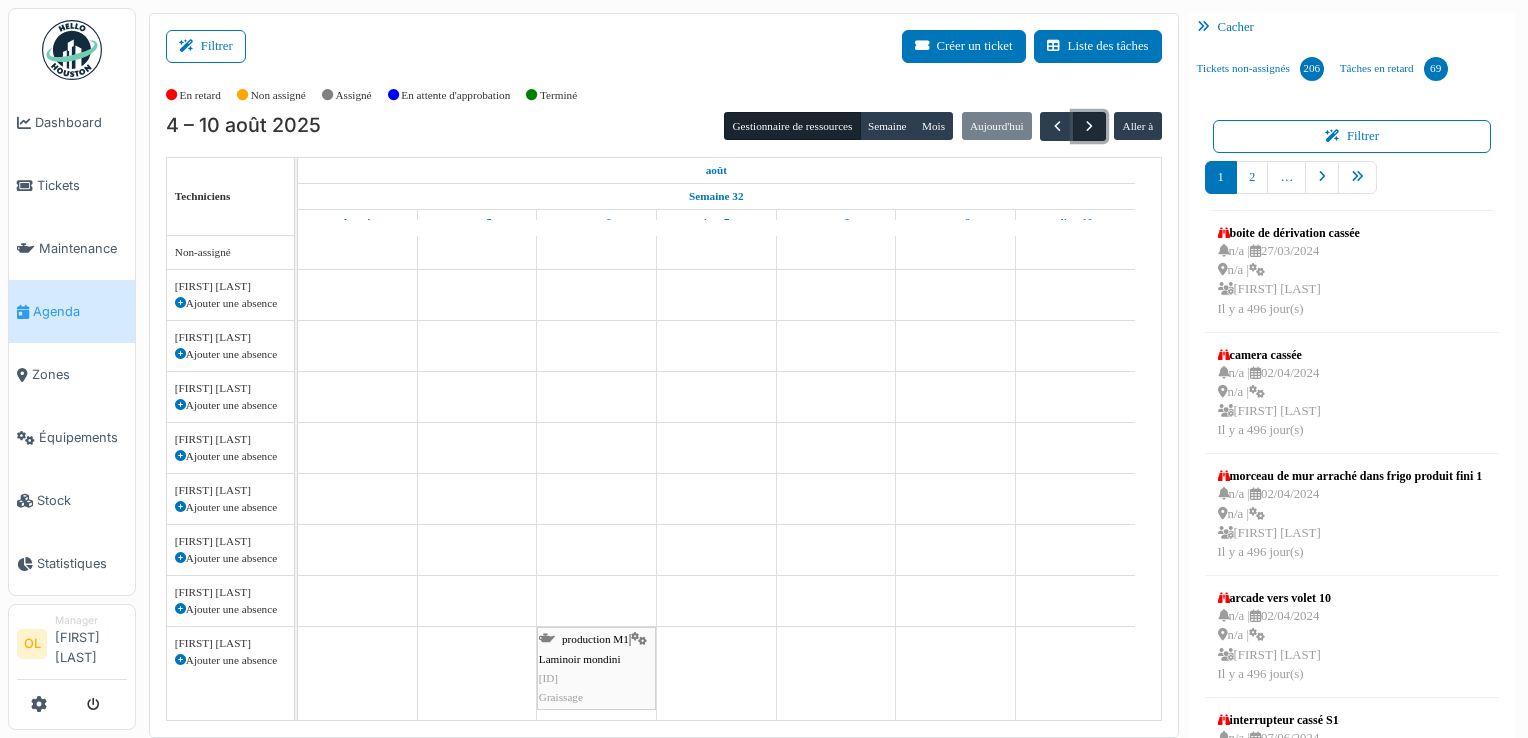 click at bounding box center [1089, 126] 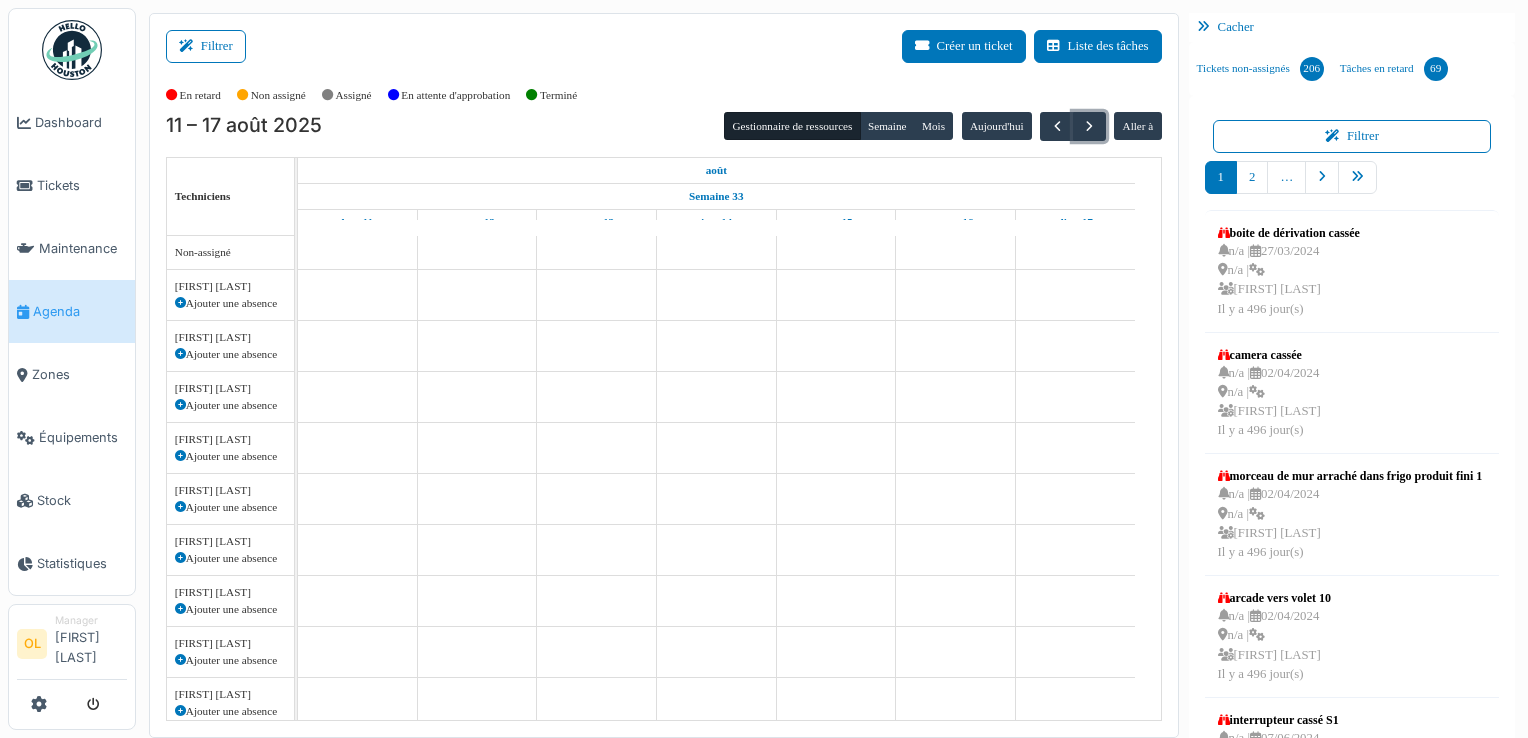 scroll, scrollTop: 246, scrollLeft: 0, axis: vertical 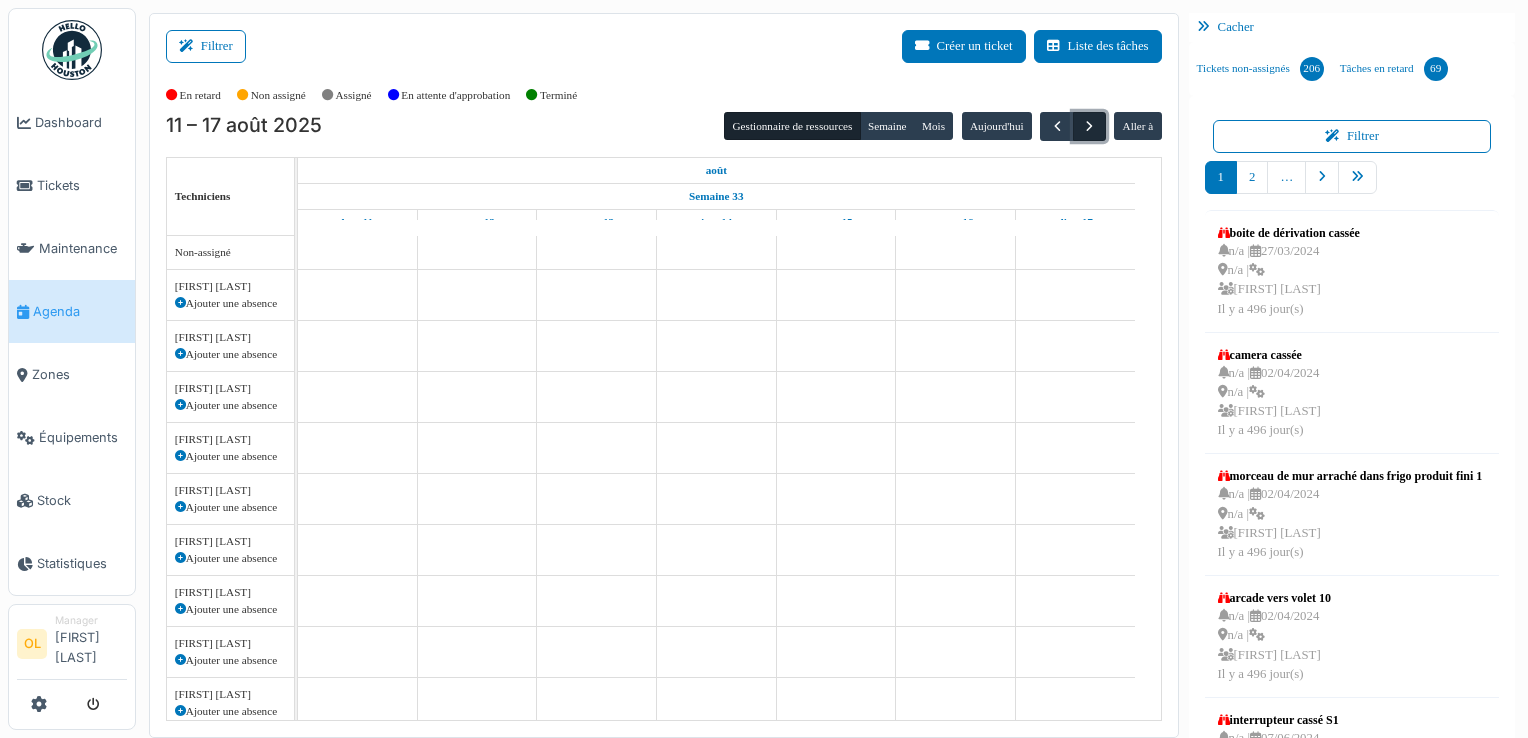 click at bounding box center [1089, 126] 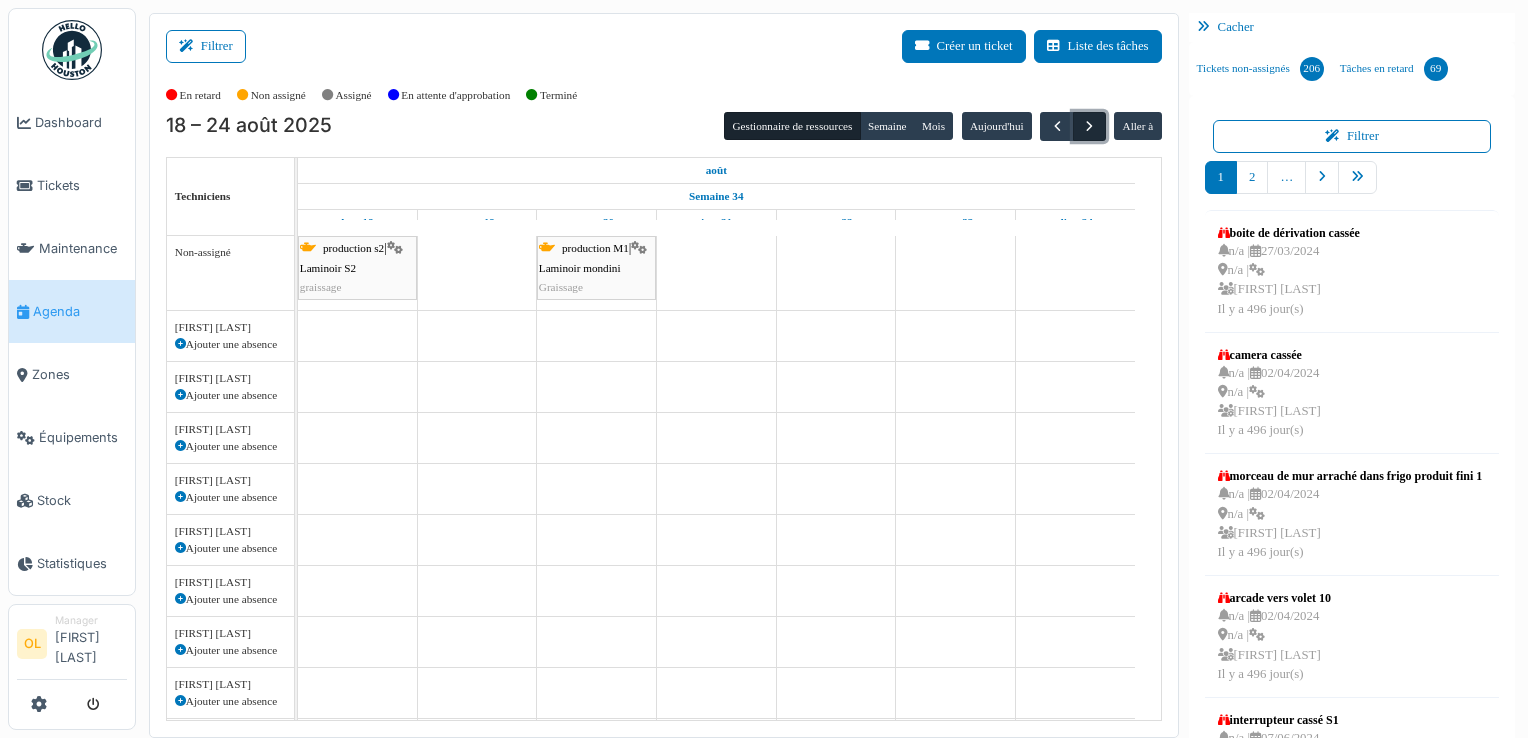 click at bounding box center (1089, 126) 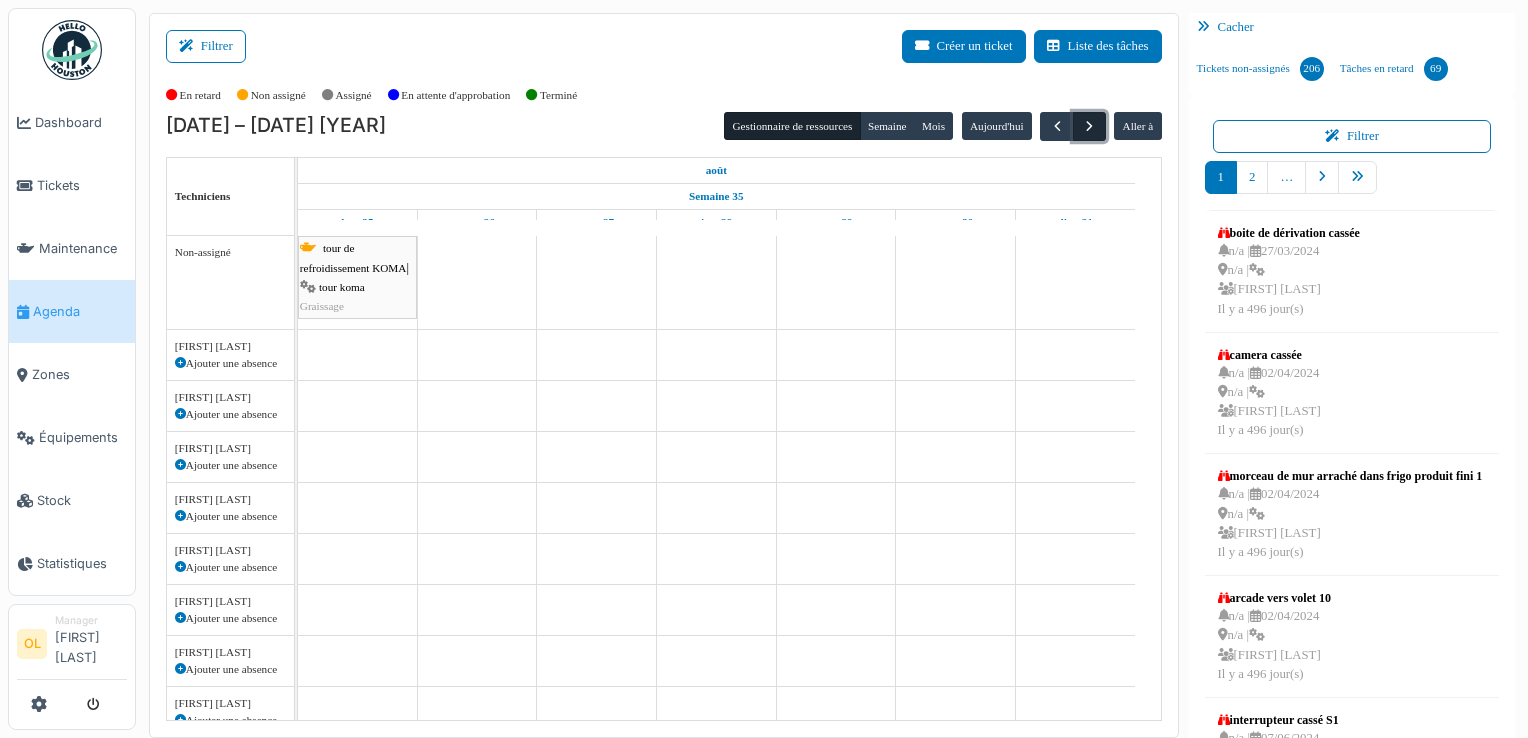 click at bounding box center [1089, 126] 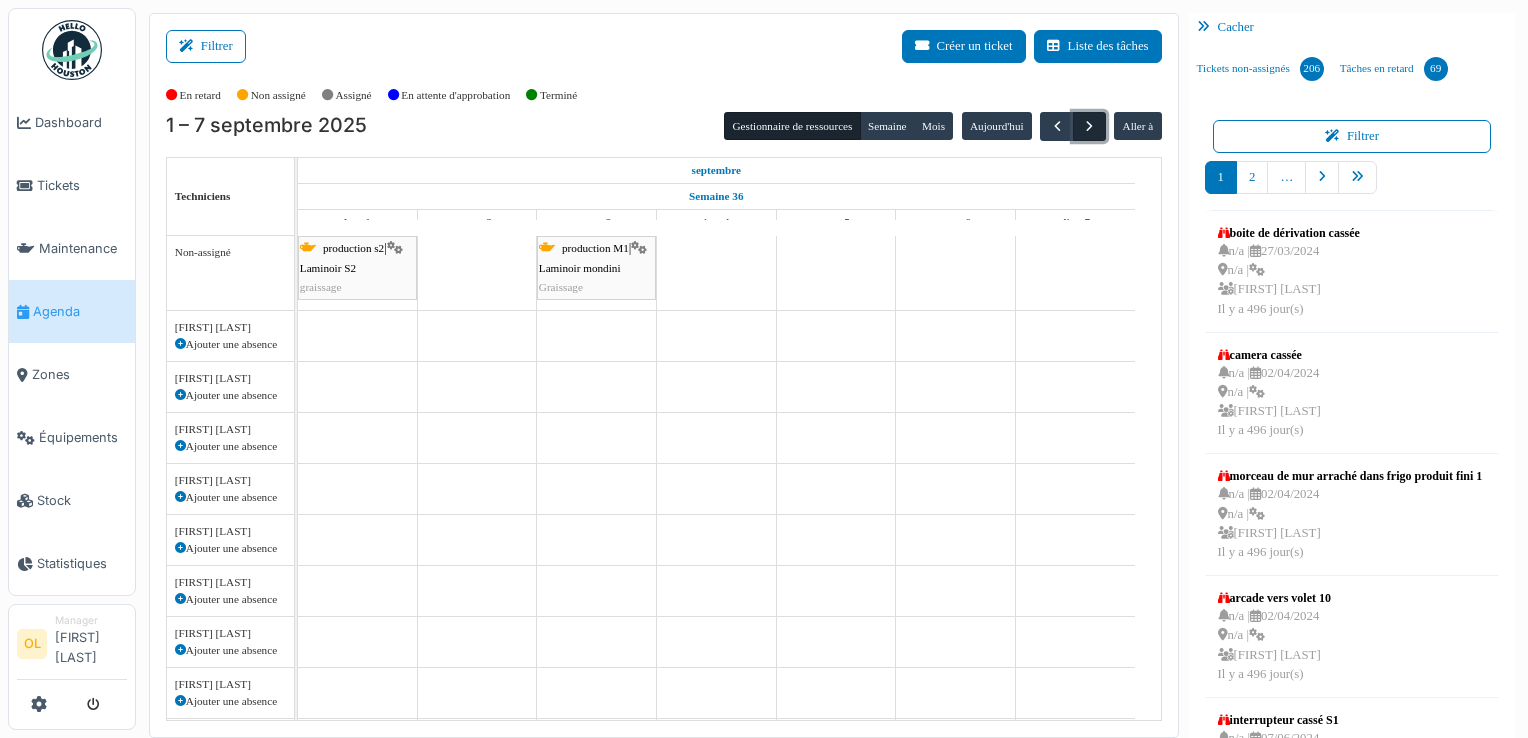 click at bounding box center [1089, 126] 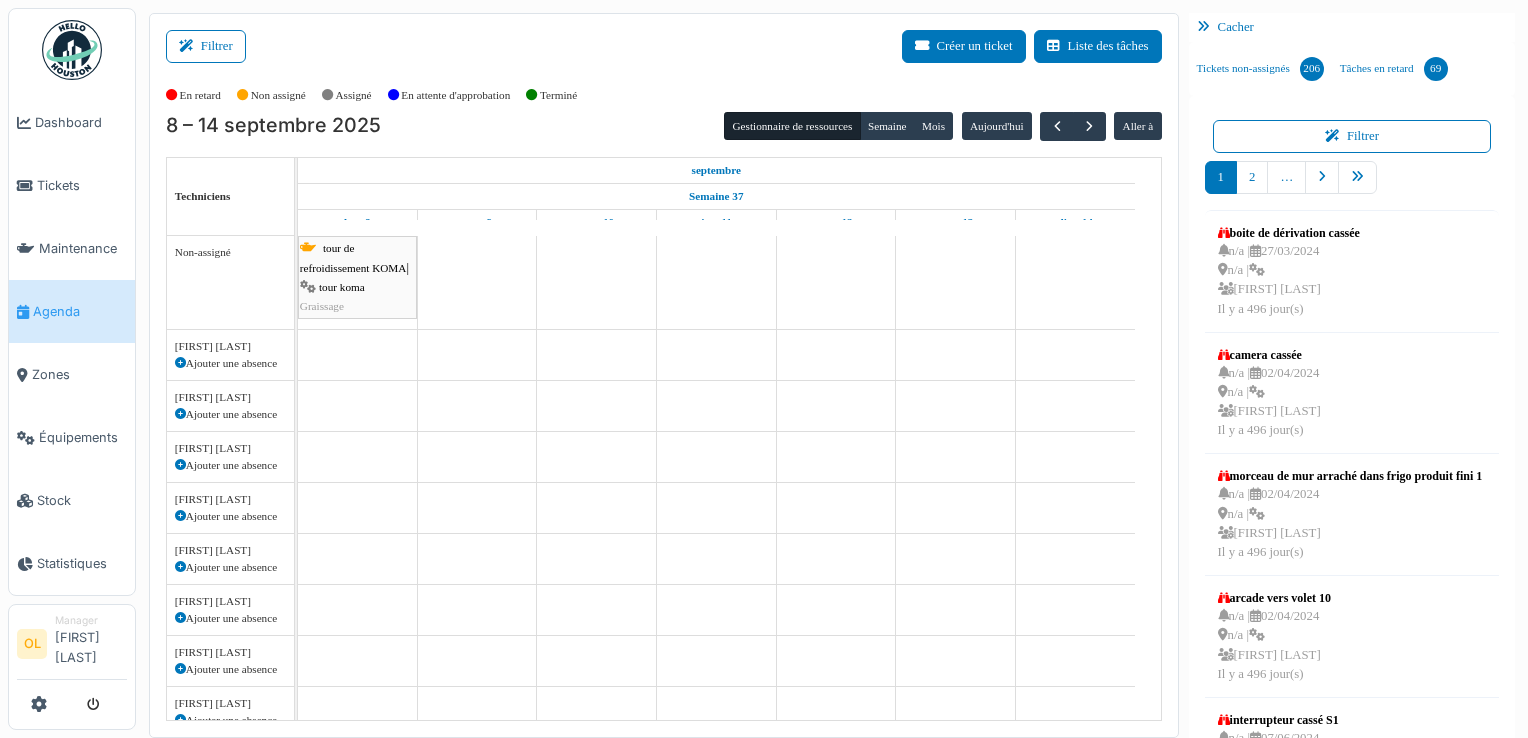 click on "8 – 14 septembre 2025 Gestionnaire de ressources Semaine Mois Aujourd'hui Aller à Techniciens septembre Semaine 37 lun. 8 mar. 9 mer. 10 jeu. 11 ven. 12 sam. 13 dim. 14 Non-assigné Brahim Chelouf
Ajouter une absence Bruno Jordens
Ajouter une absence Christophe Coulon
Ajouter une absence David Seghin
Ajouter une absence Frédéric Vanvilthoven
Ajouter une absence Jean paul Deprez
Ajouter une absence Julien Lienard
Ajouter une absence Laurent Geluk
Ajouter une absence Lucas Henneghien
Ajouter une absence Nathan Vandenbriele
Ajouter une absence Nathanael  Dechamps
Ajouter une absence Nouha Conte
Ajouter une absence Olivier Loicq
Ajouter une absence Rudi  Loiseau
Ajouter une absence Setup Account
Ajouter une absence Vincent Cougneau" at bounding box center [664, 416] 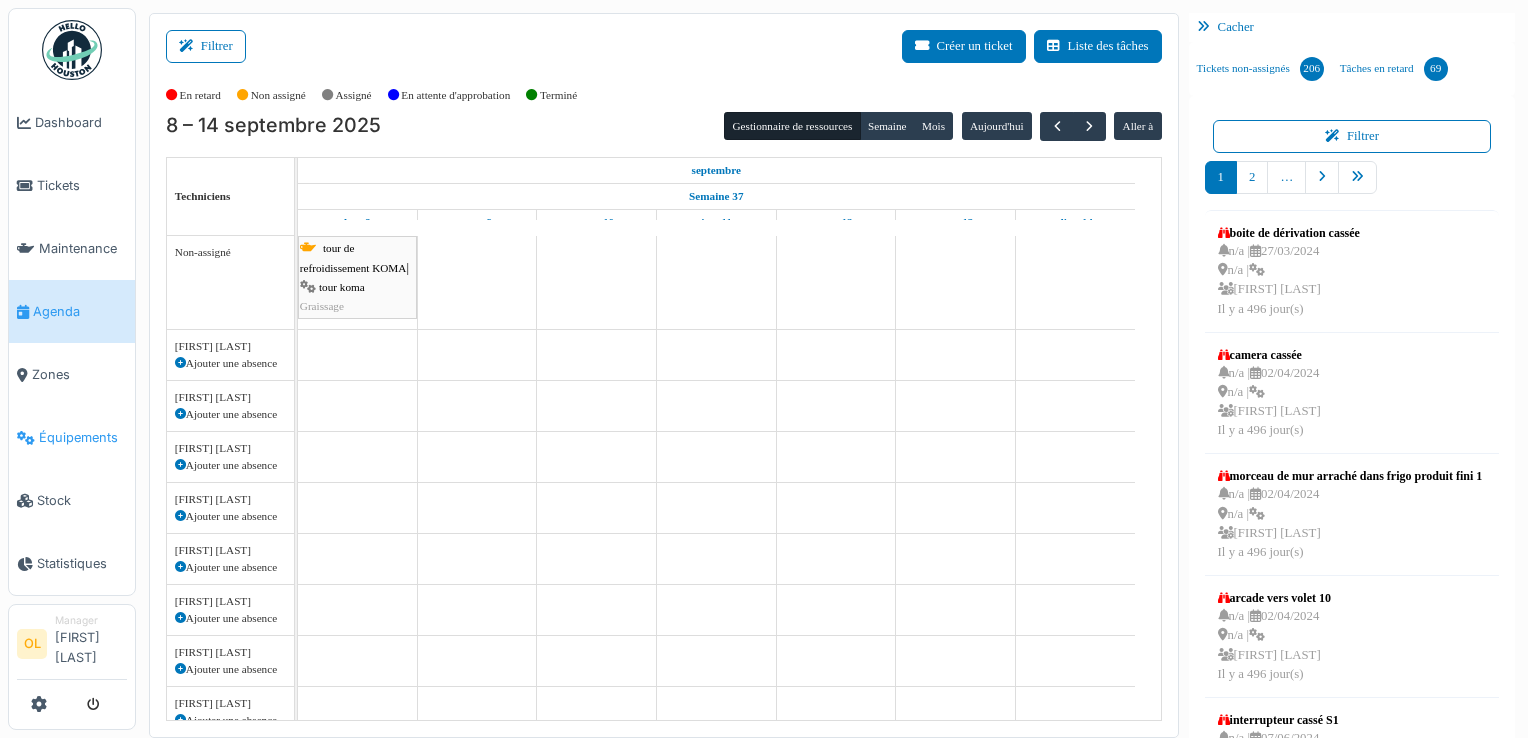 click on "Équipements" at bounding box center (83, 437) 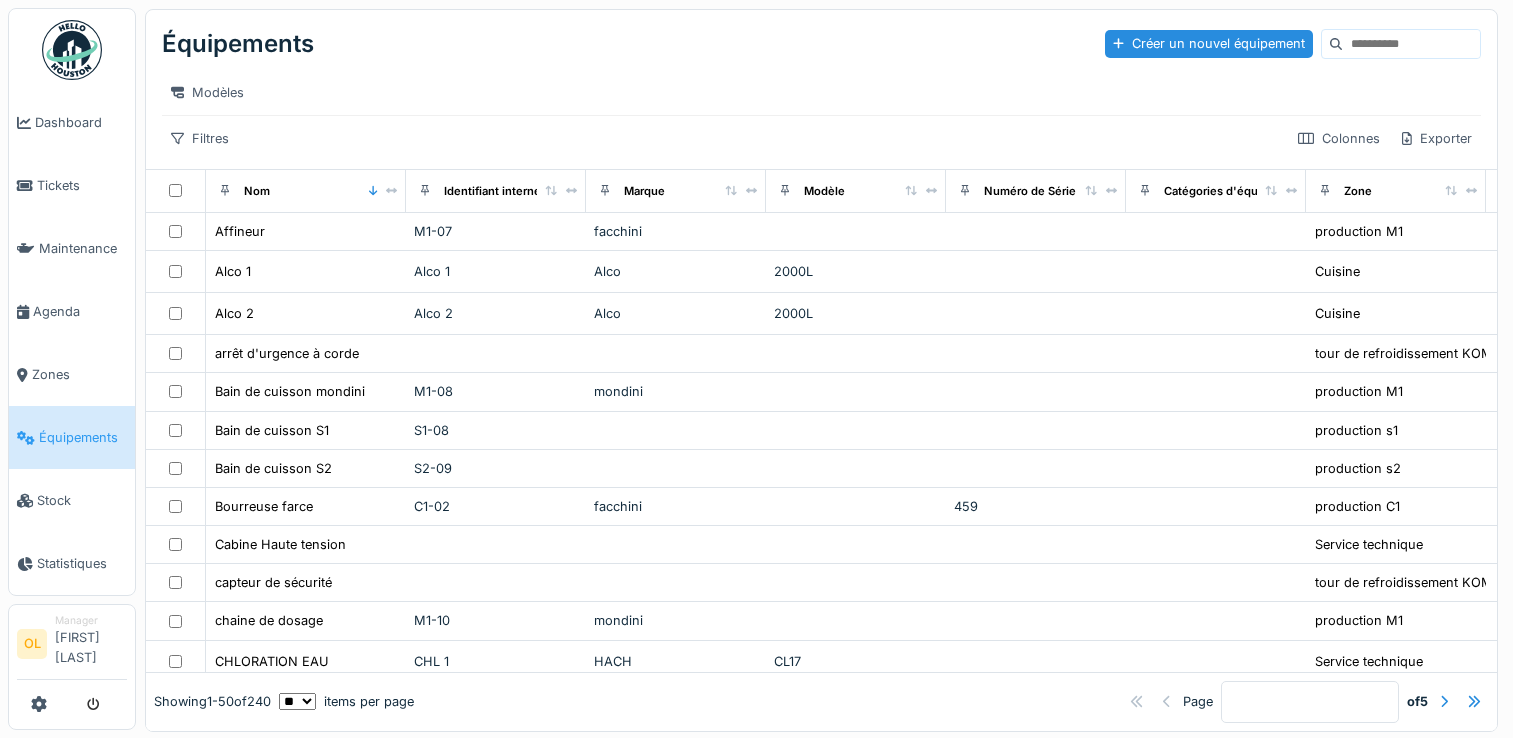 scroll, scrollTop: 0, scrollLeft: 0, axis: both 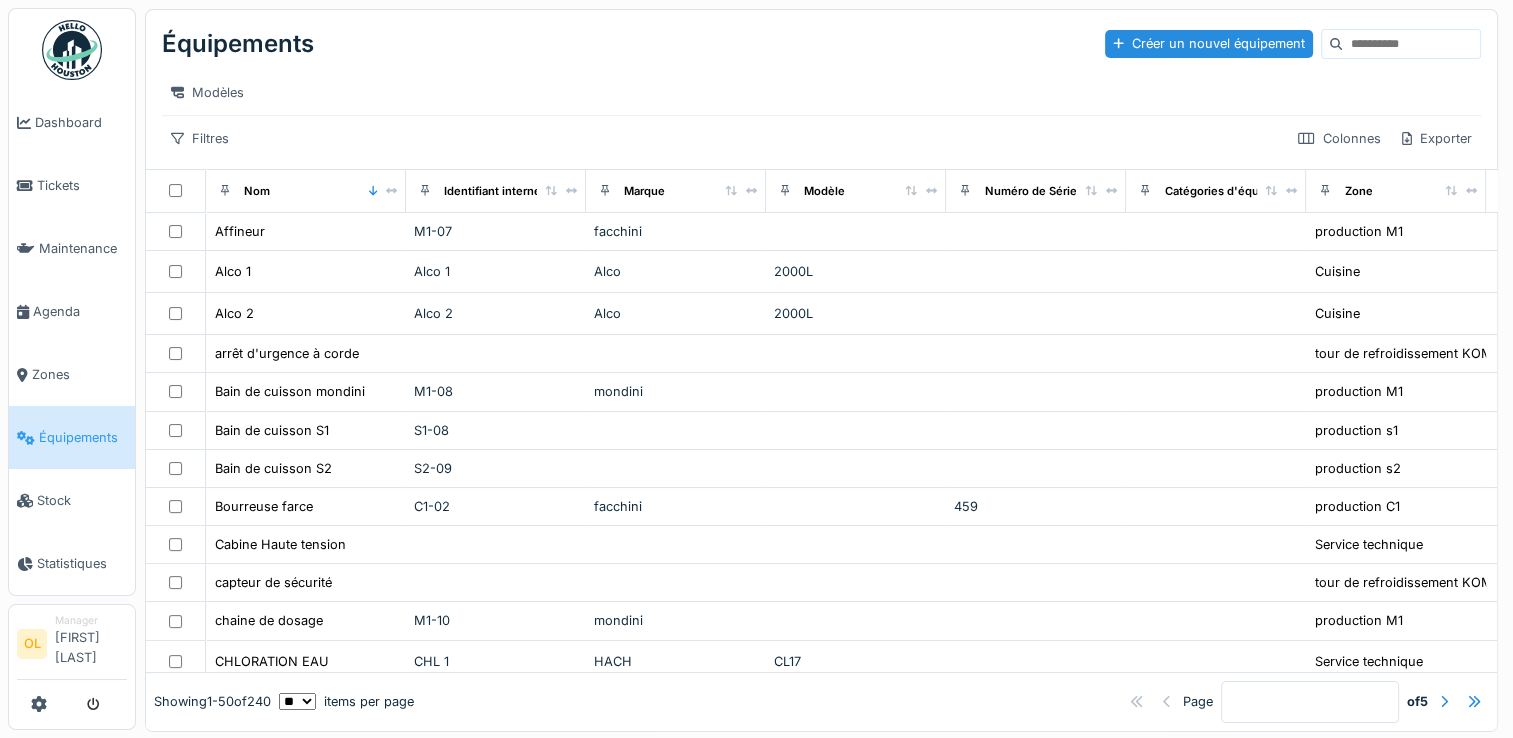 click on "Équipements" at bounding box center [83, 437] 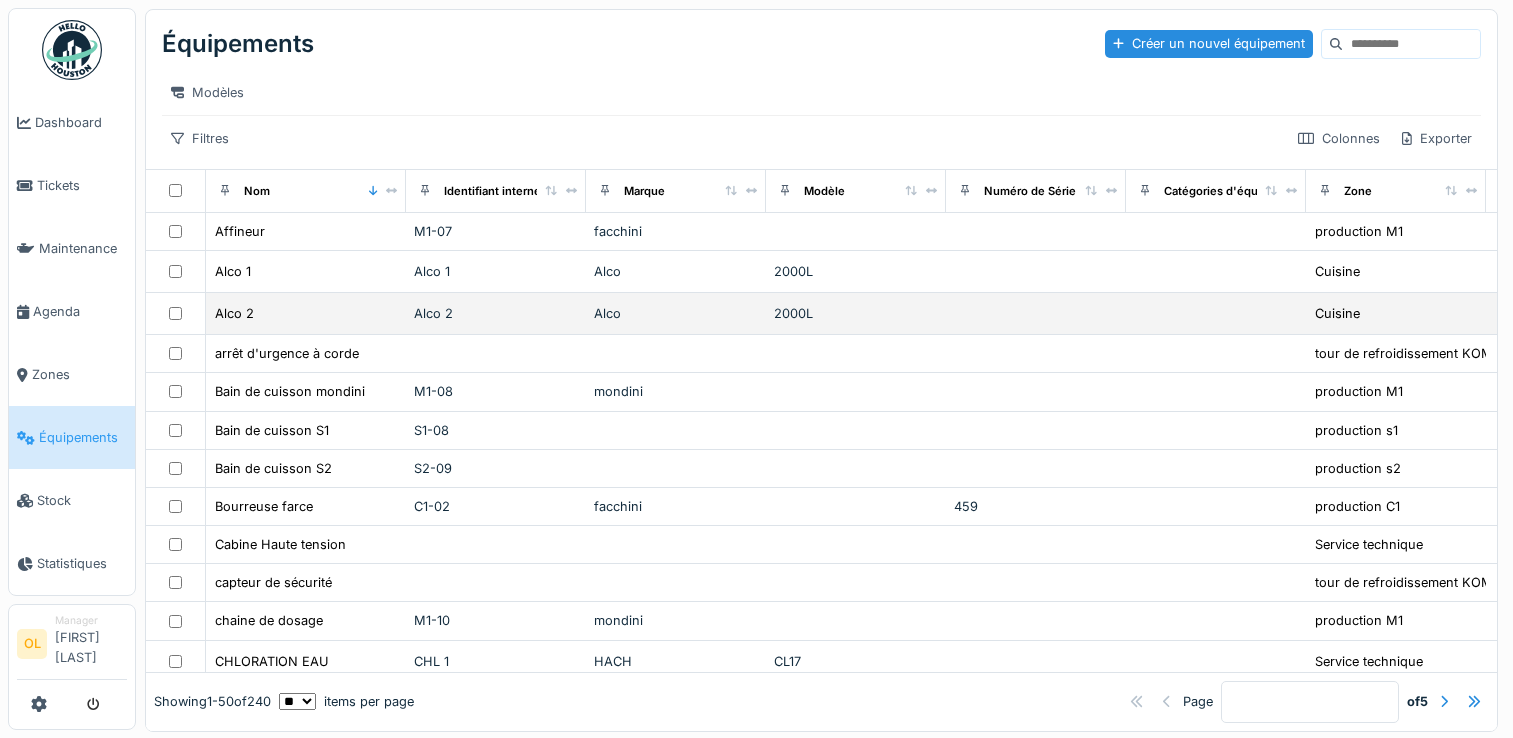 scroll, scrollTop: 0, scrollLeft: 0, axis: both 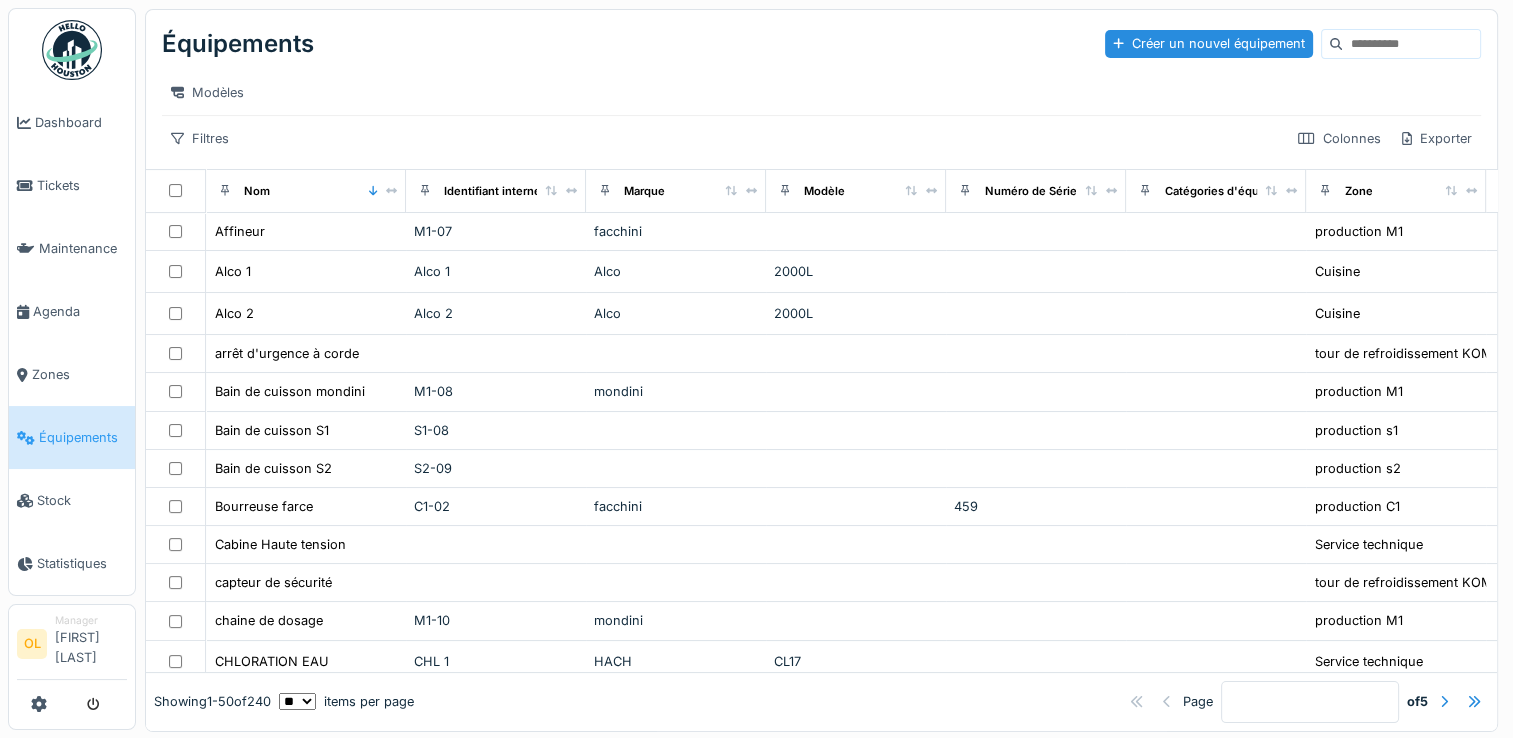 click at bounding box center (1411, 44) 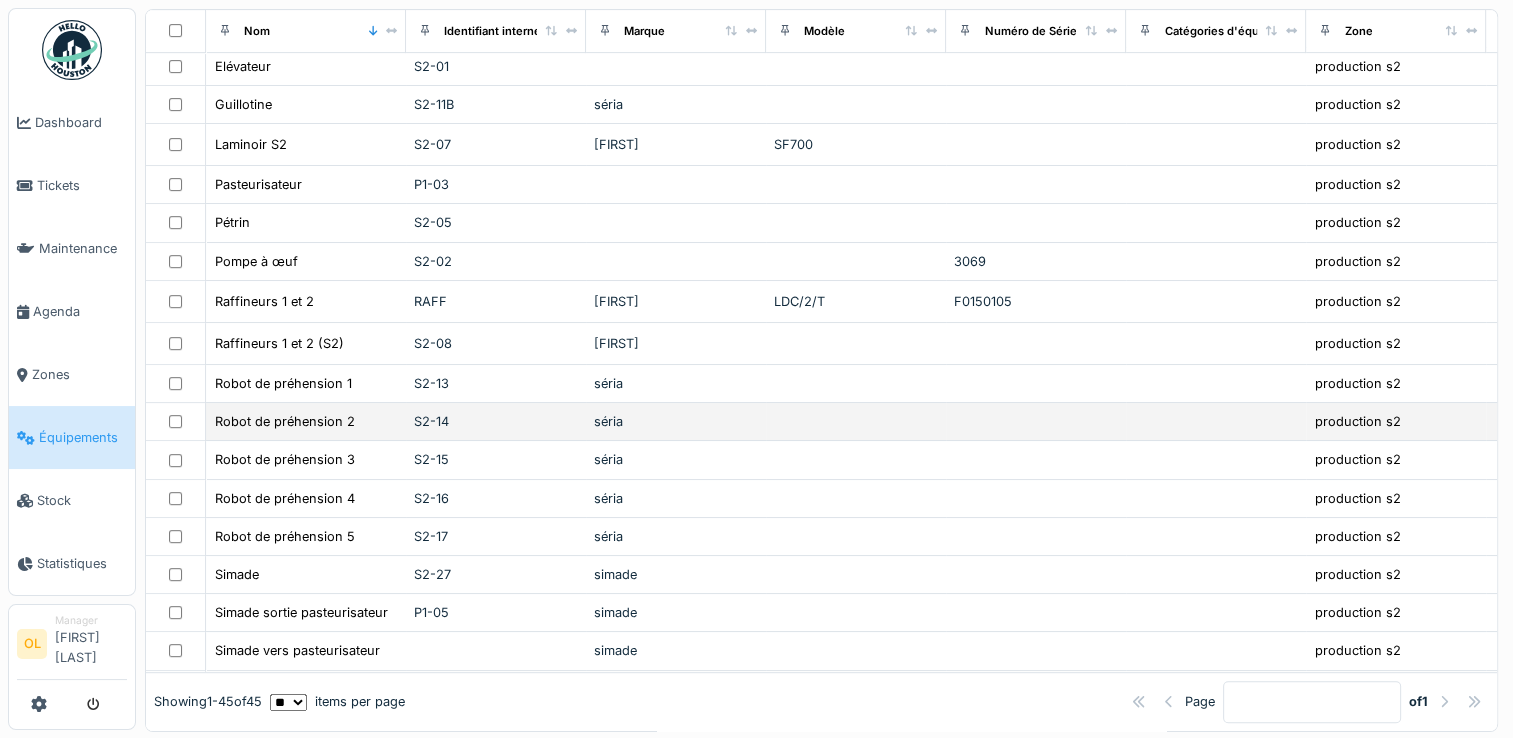 scroll, scrollTop: 800, scrollLeft: 0, axis: vertical 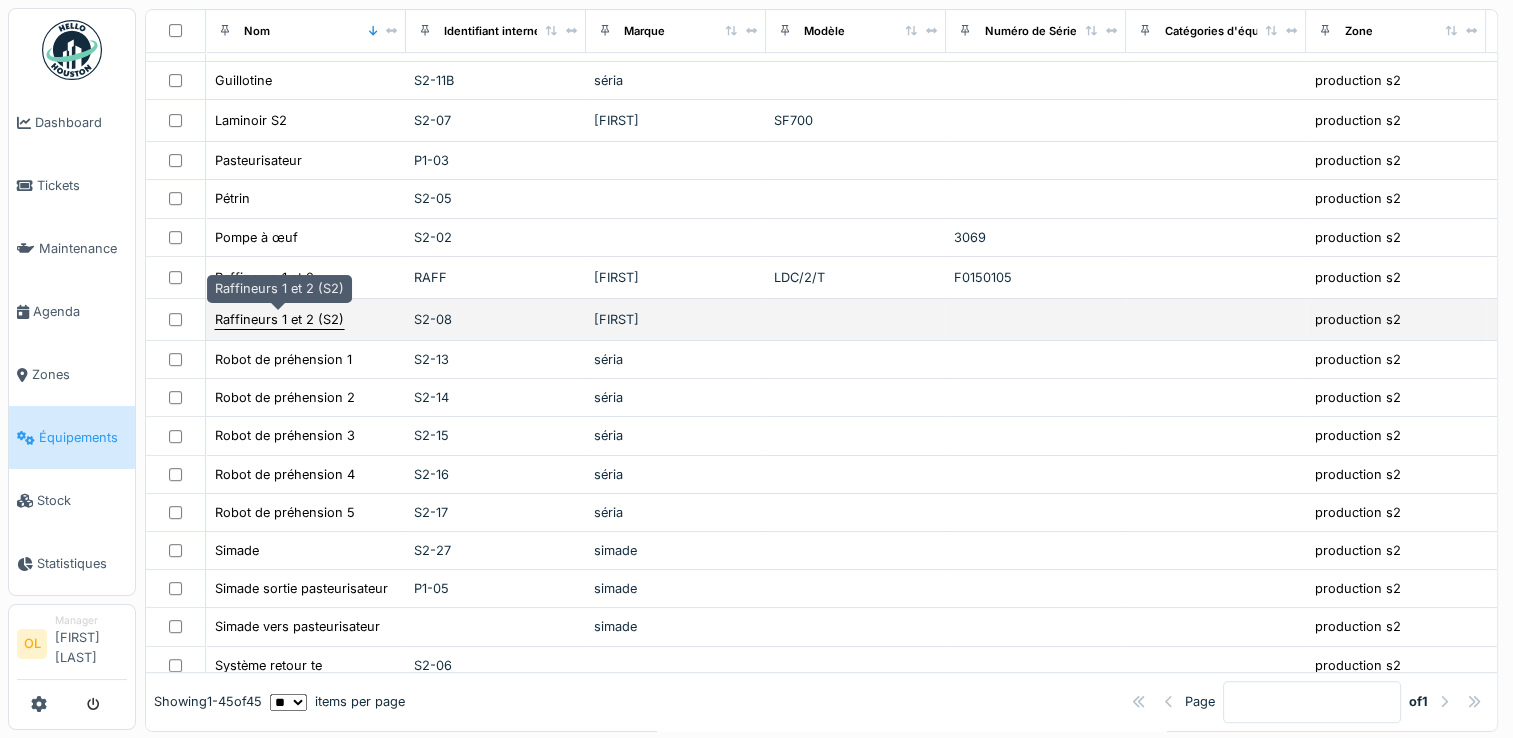 type on "**" 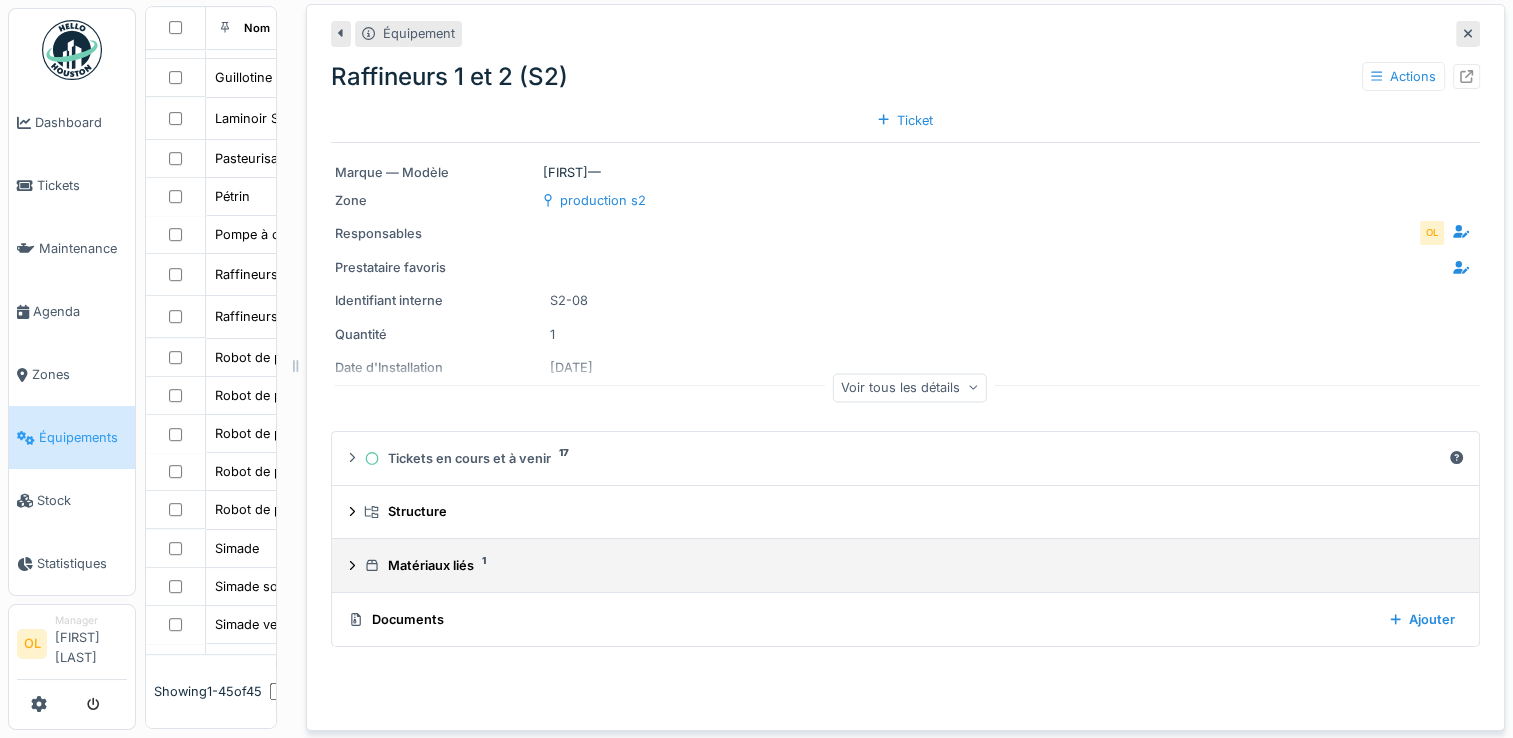 scroll, scrollTop: 0, scrollLeft: 0, axis: both 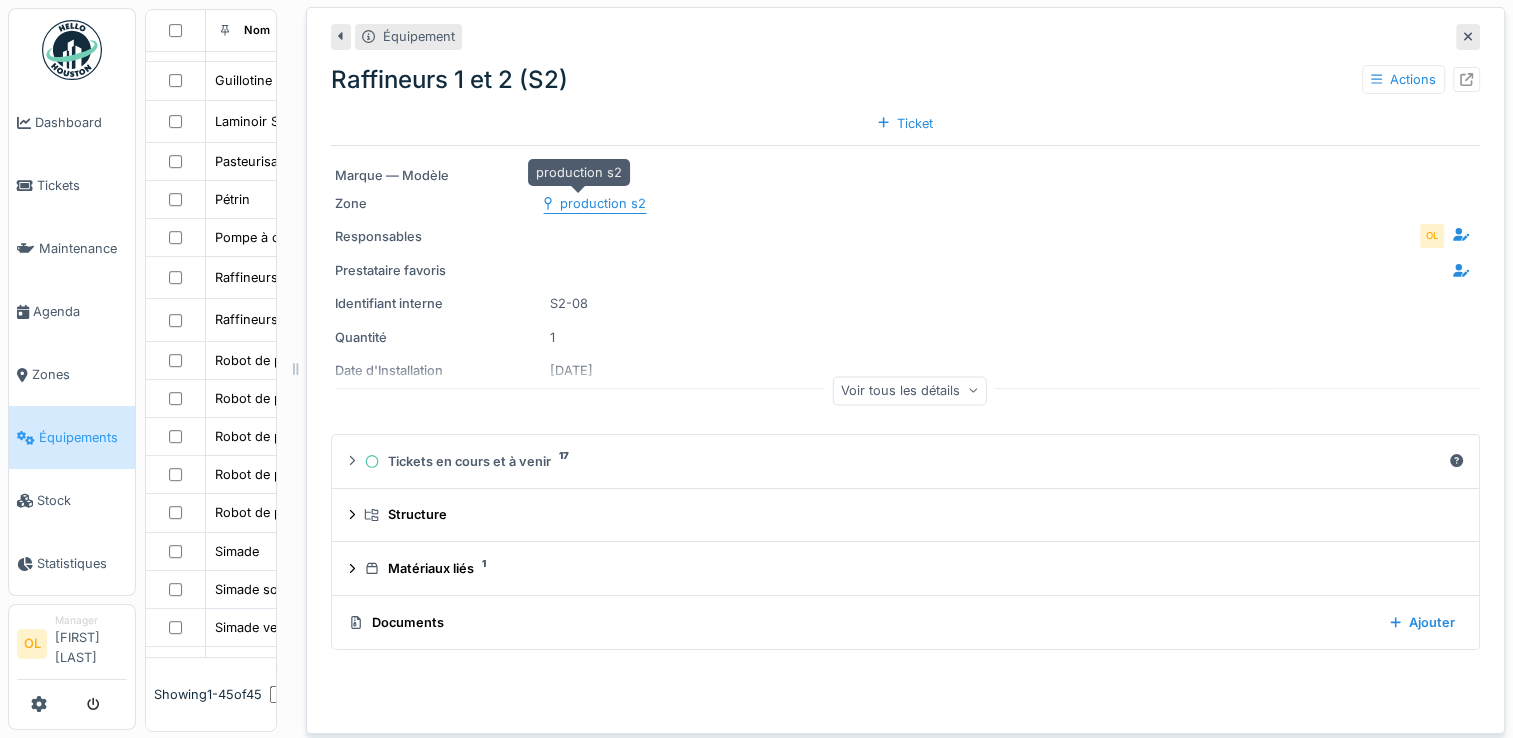 click on "production s2" at bounding box center [603, 203] 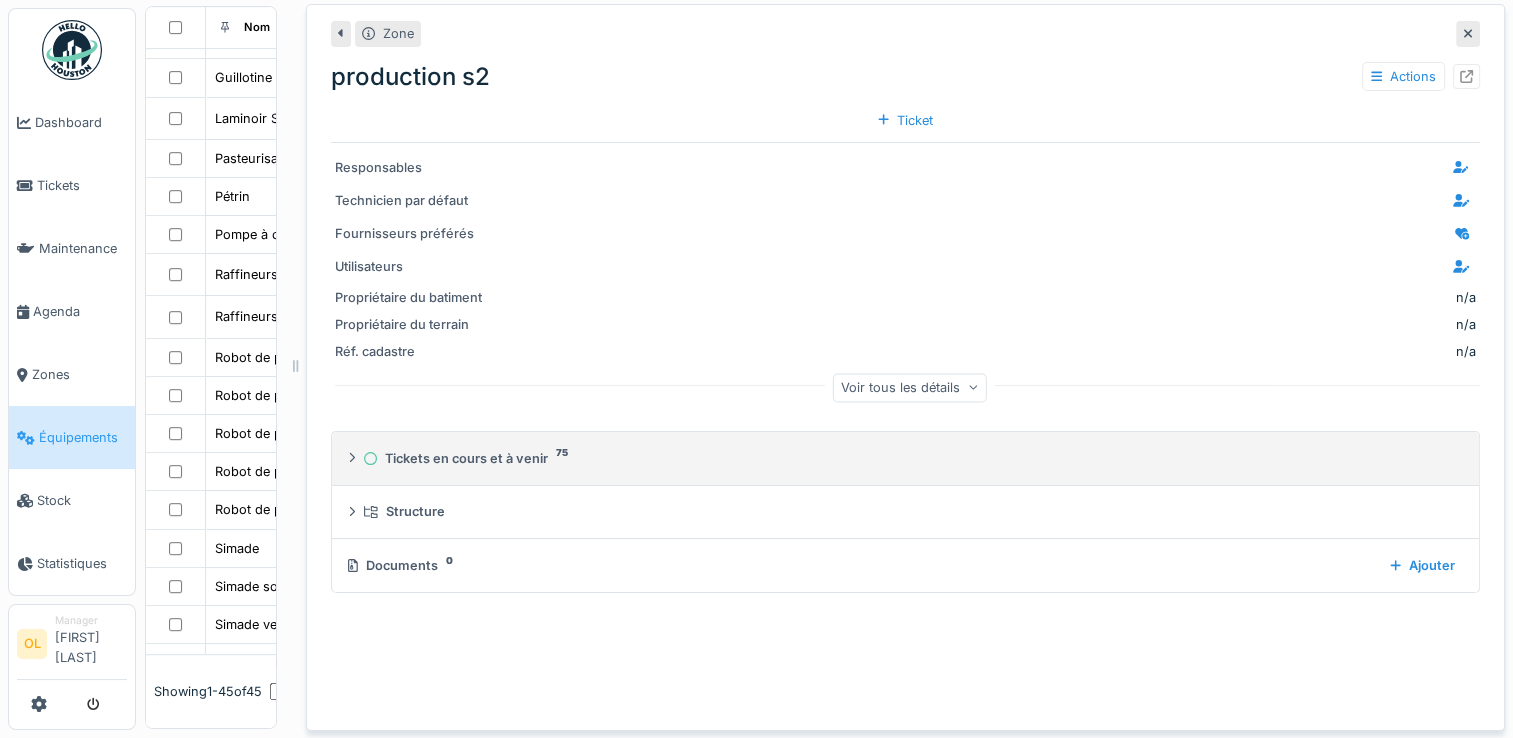 scroll, scrollTop: 0, scrollLeft: 0, axis: both 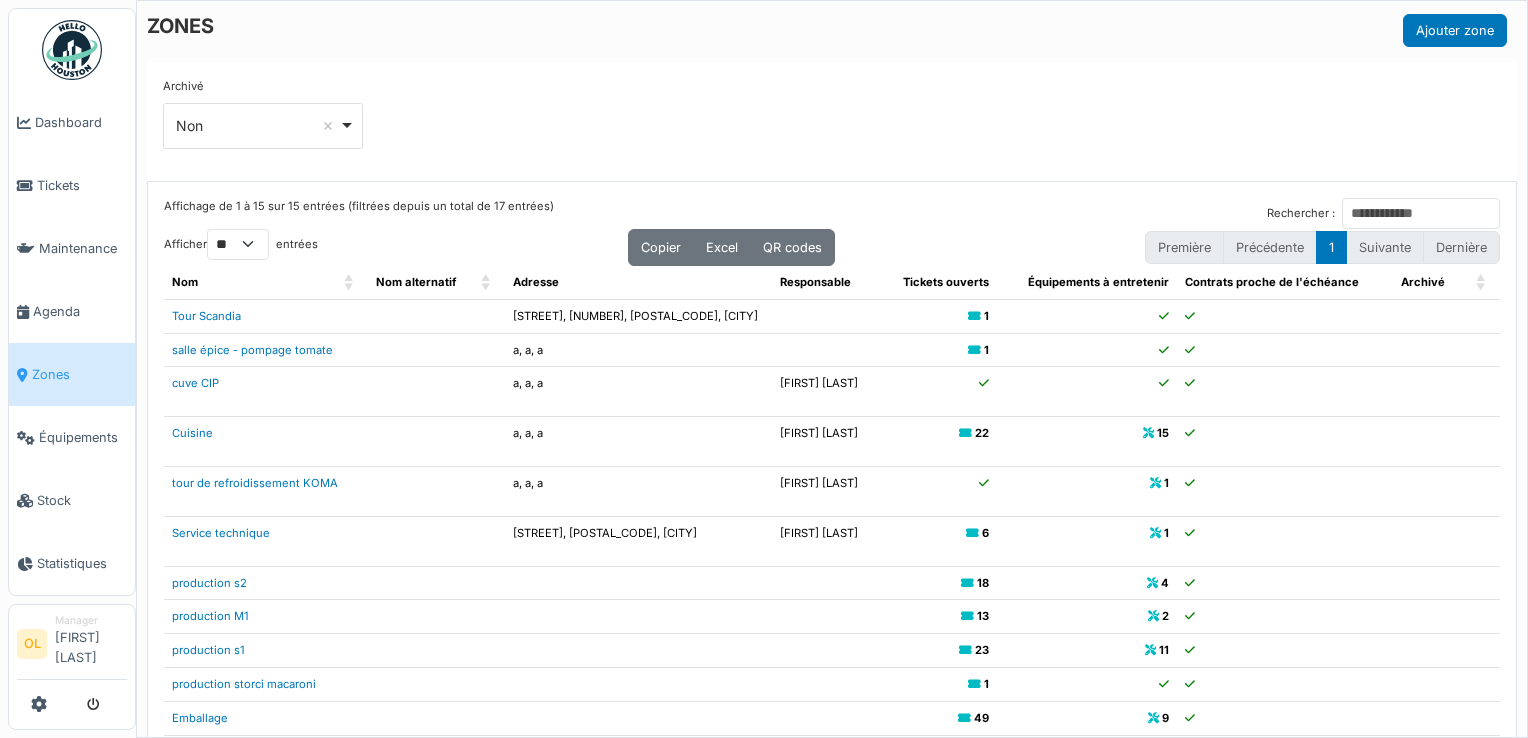 select on "**" 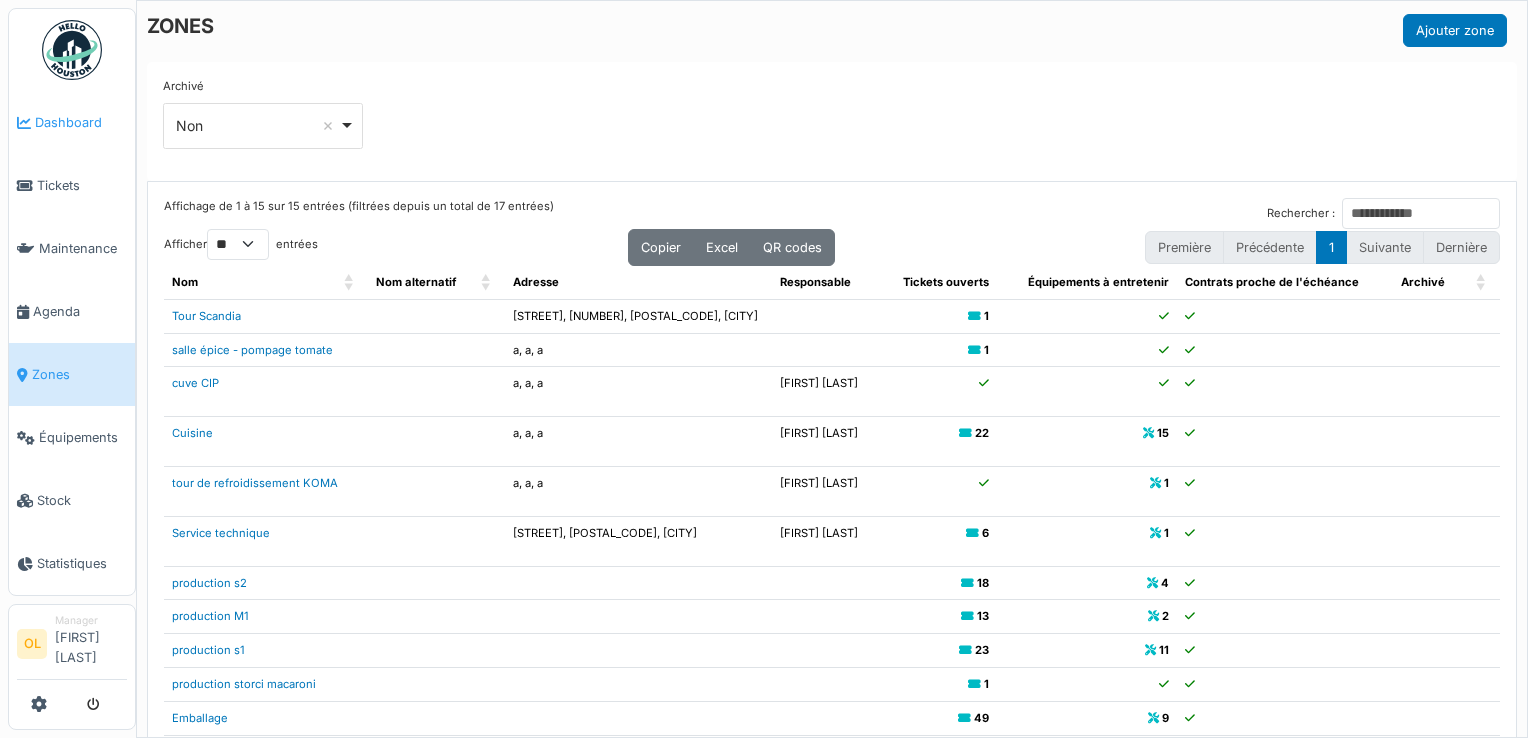 click on "Dashboard" at bounding box center [81, 122] 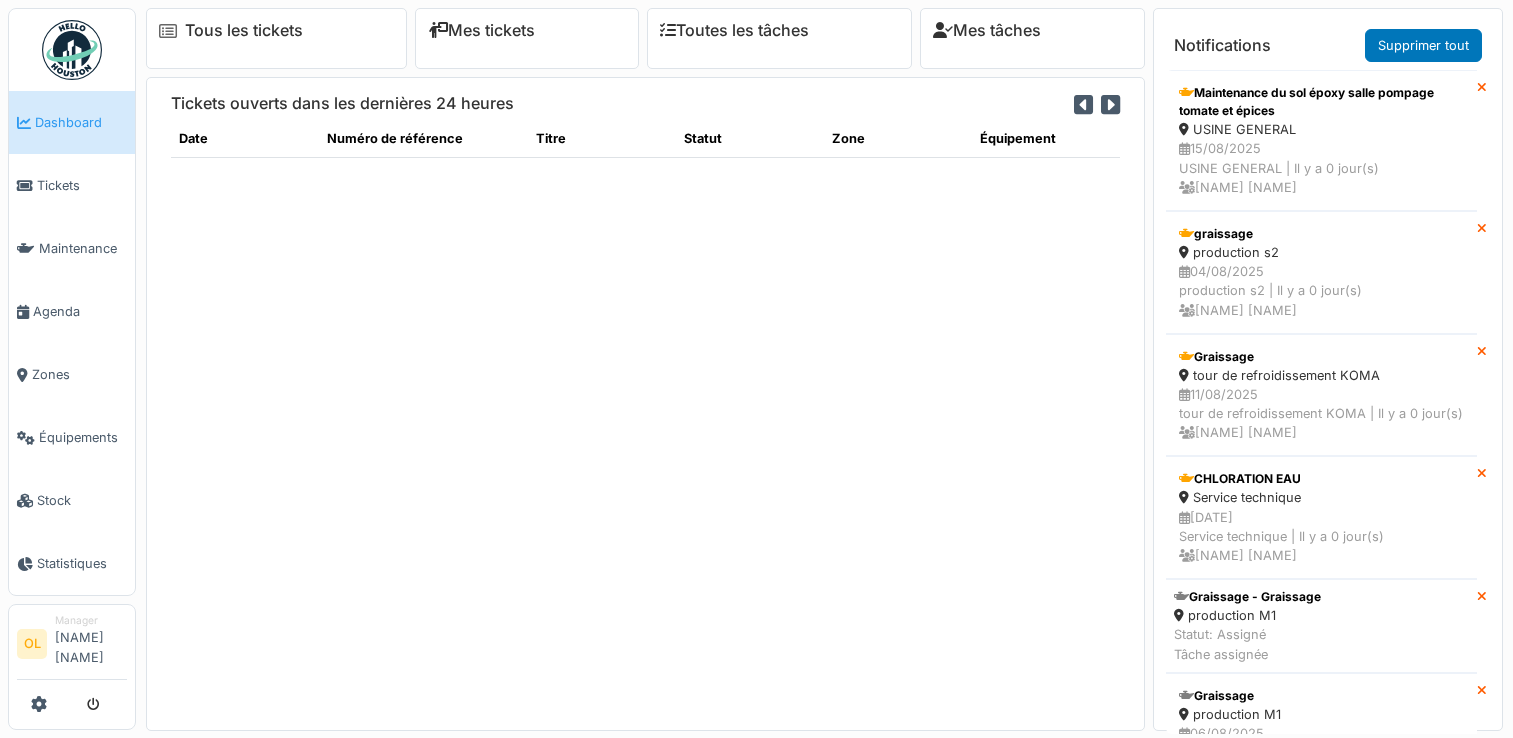 scroll, scrollTop: 0, scrollLeft: 0, axis: both 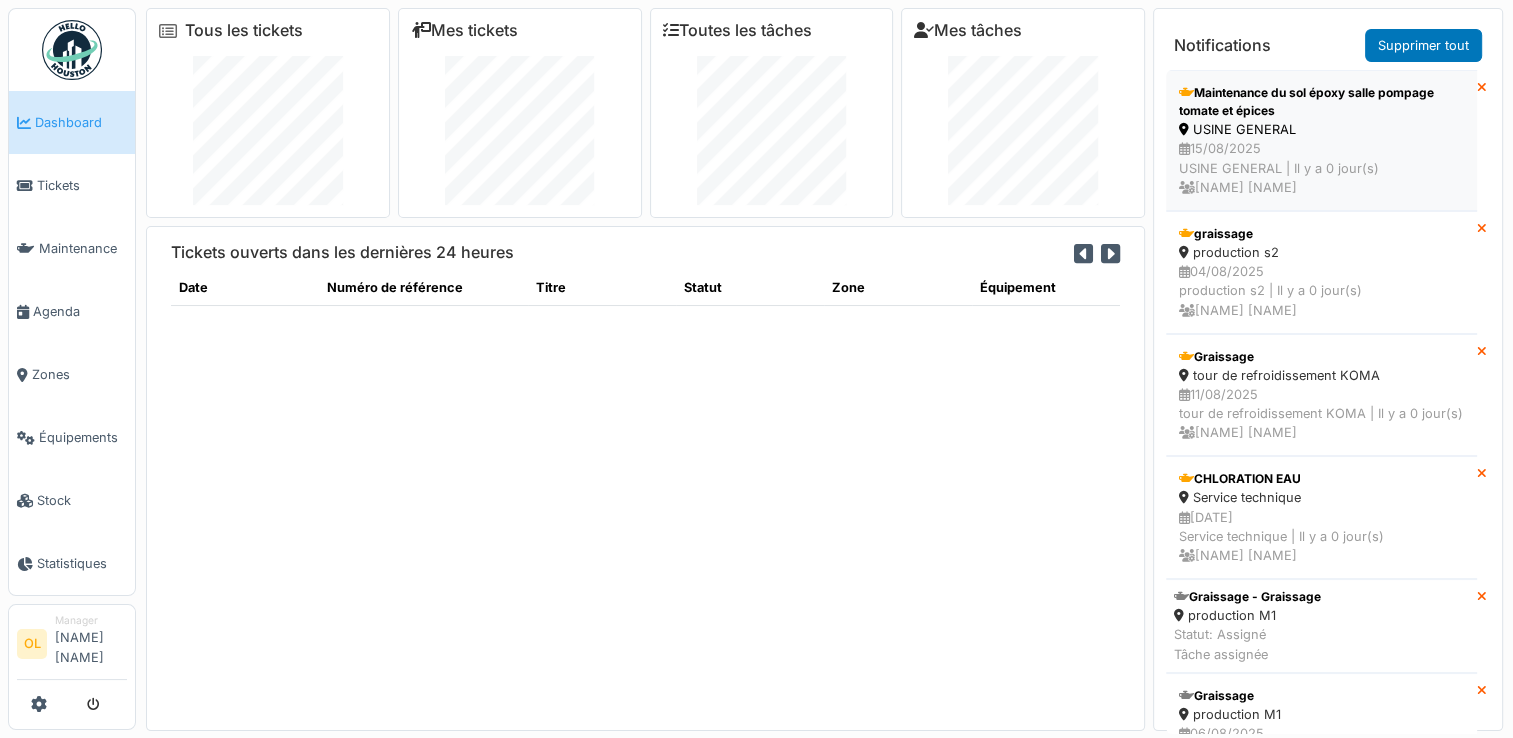 click on "USINE GENERAL" at bounding box center [1321, 129] 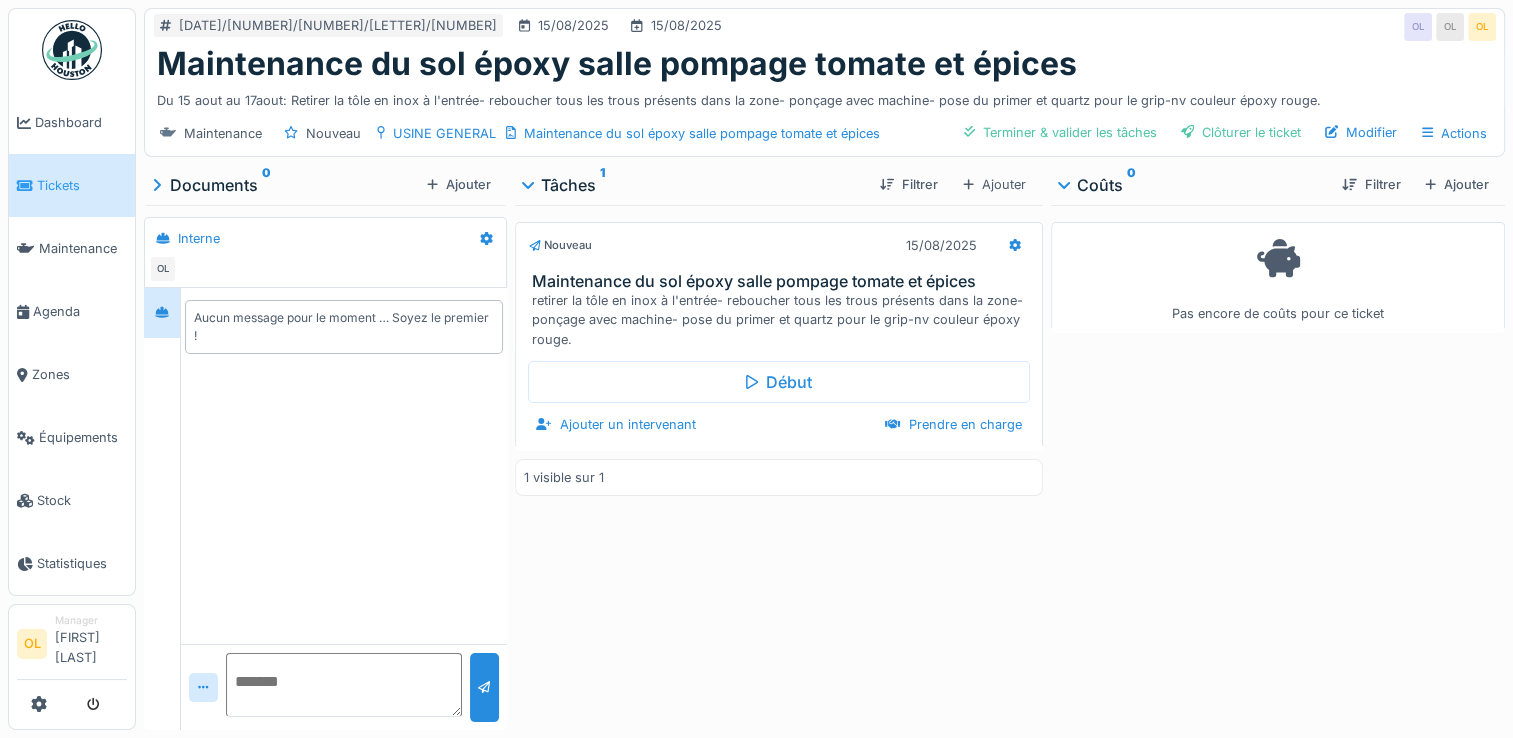 scroll, scrollTop: 0, scrollLeft: 0, axis: both 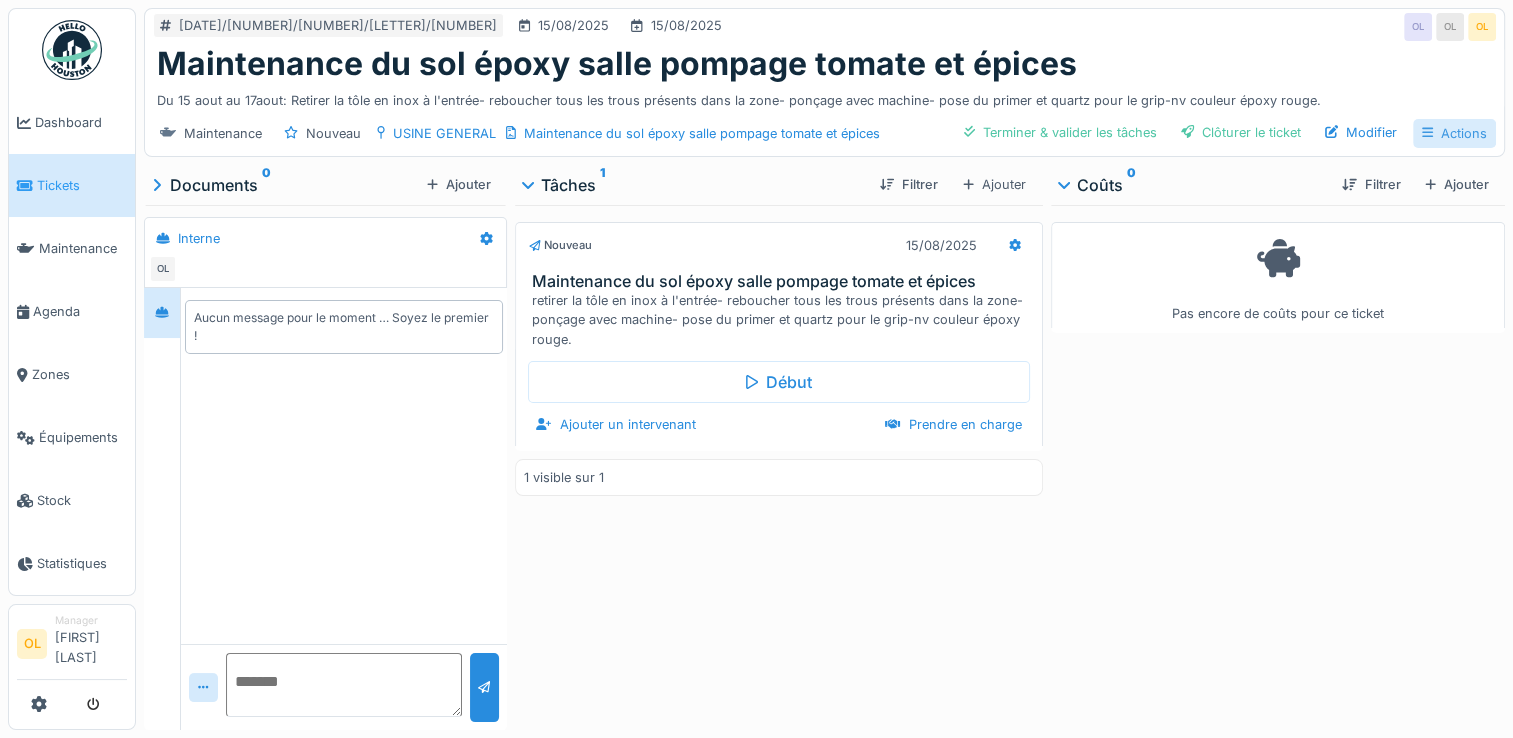 click on "Actions" at bounding box center [1454, 133] 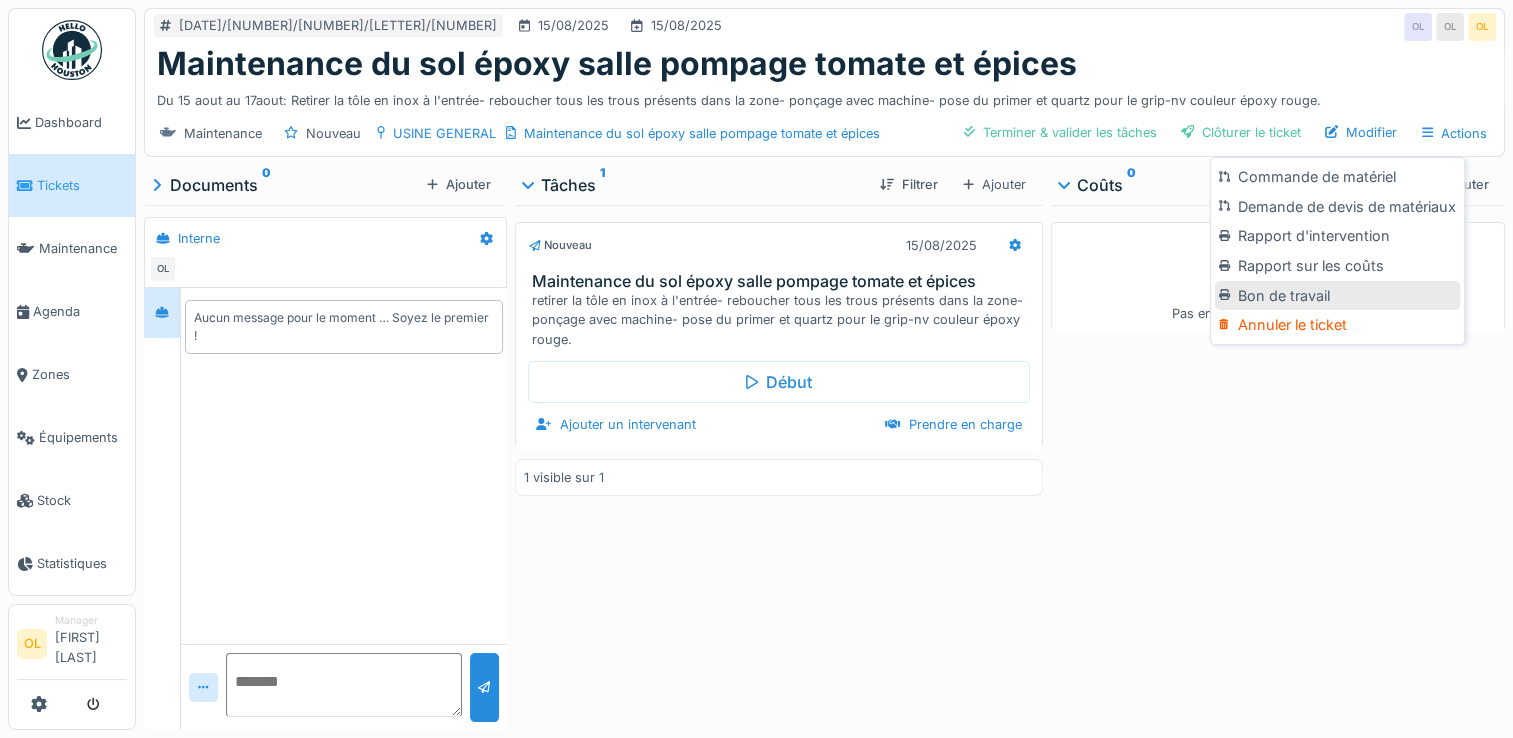 click on "Bon de travail" at bounding box center [1337, 296] 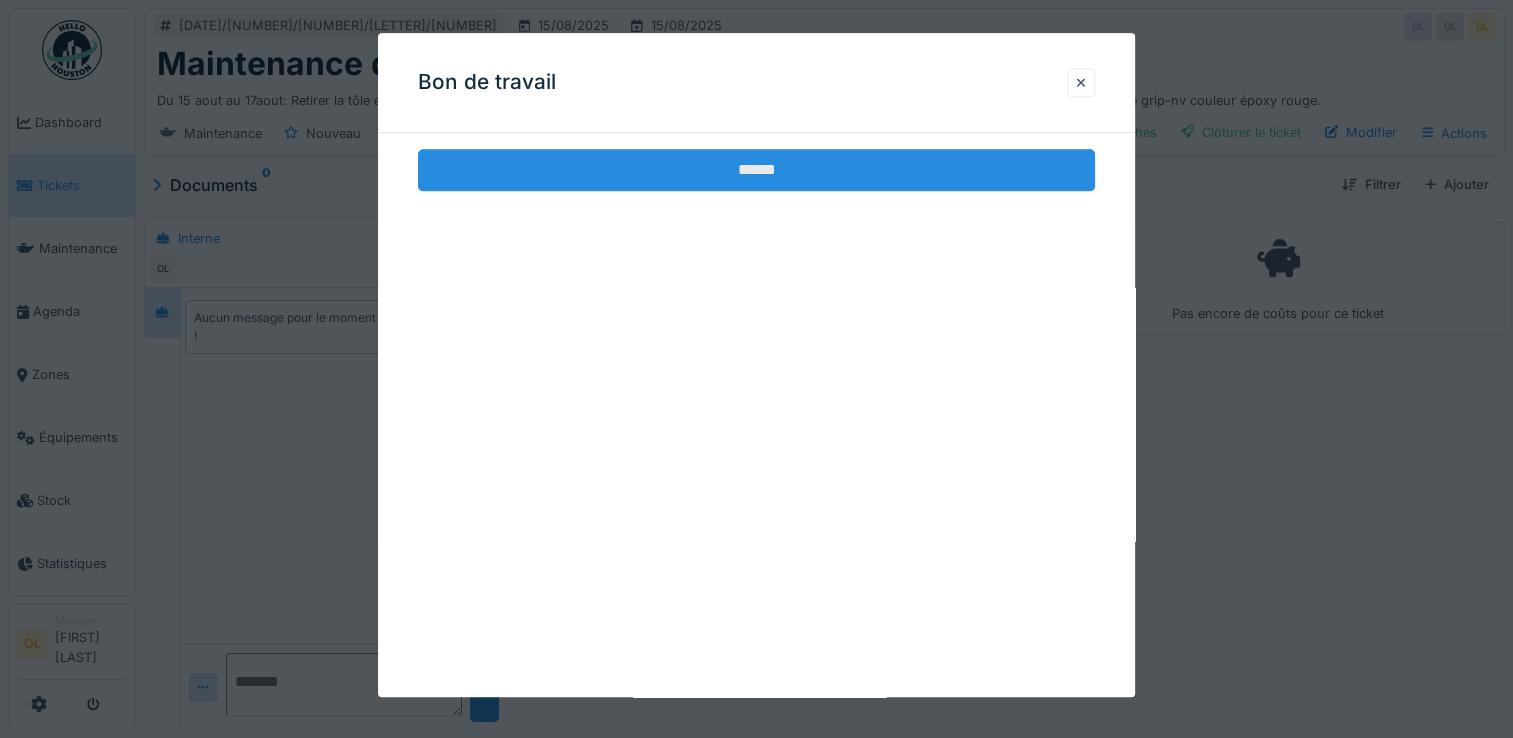 click on "******" at bounding box center [756, 170] 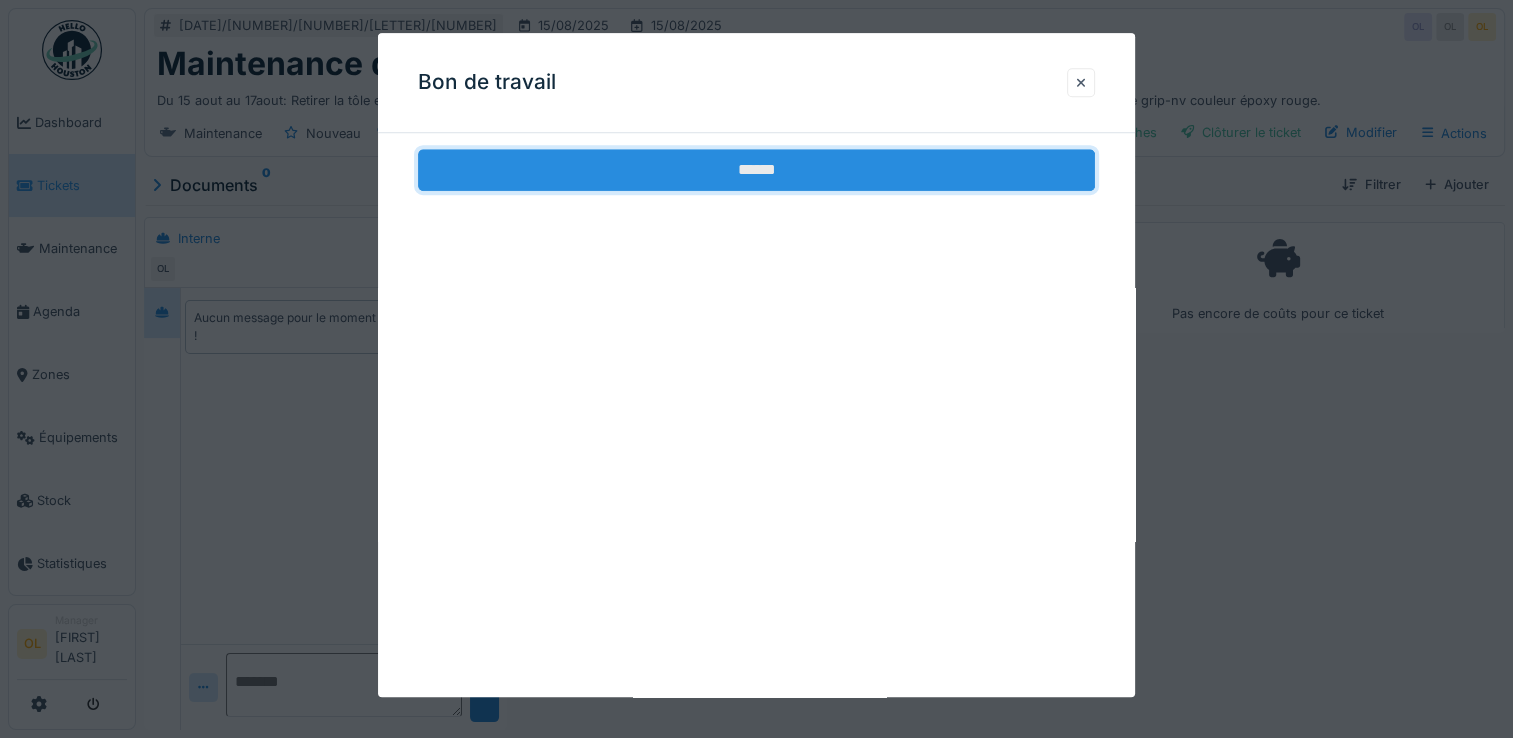 click on "******" at bounding box center [756, 170] 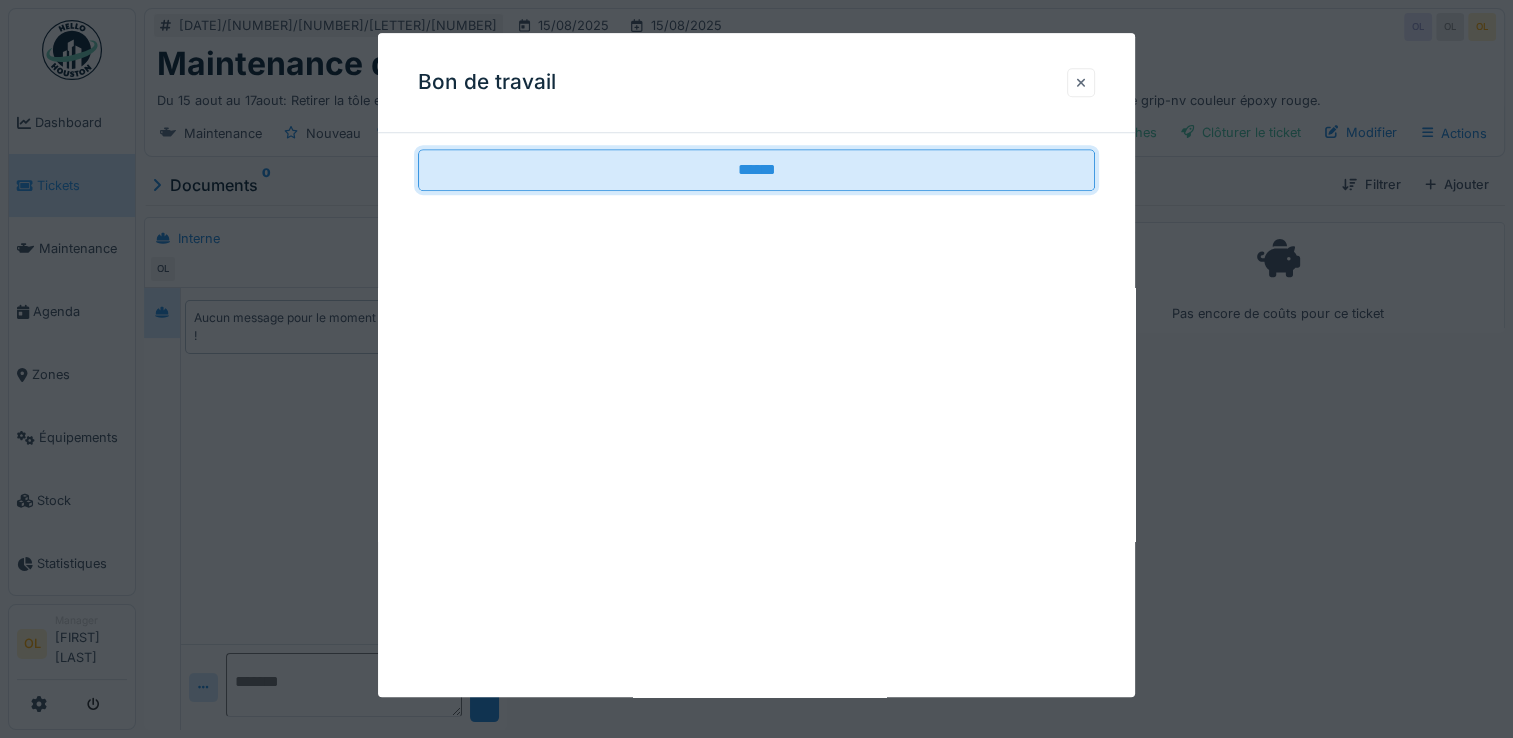 click at bounding box center [1081, 82] 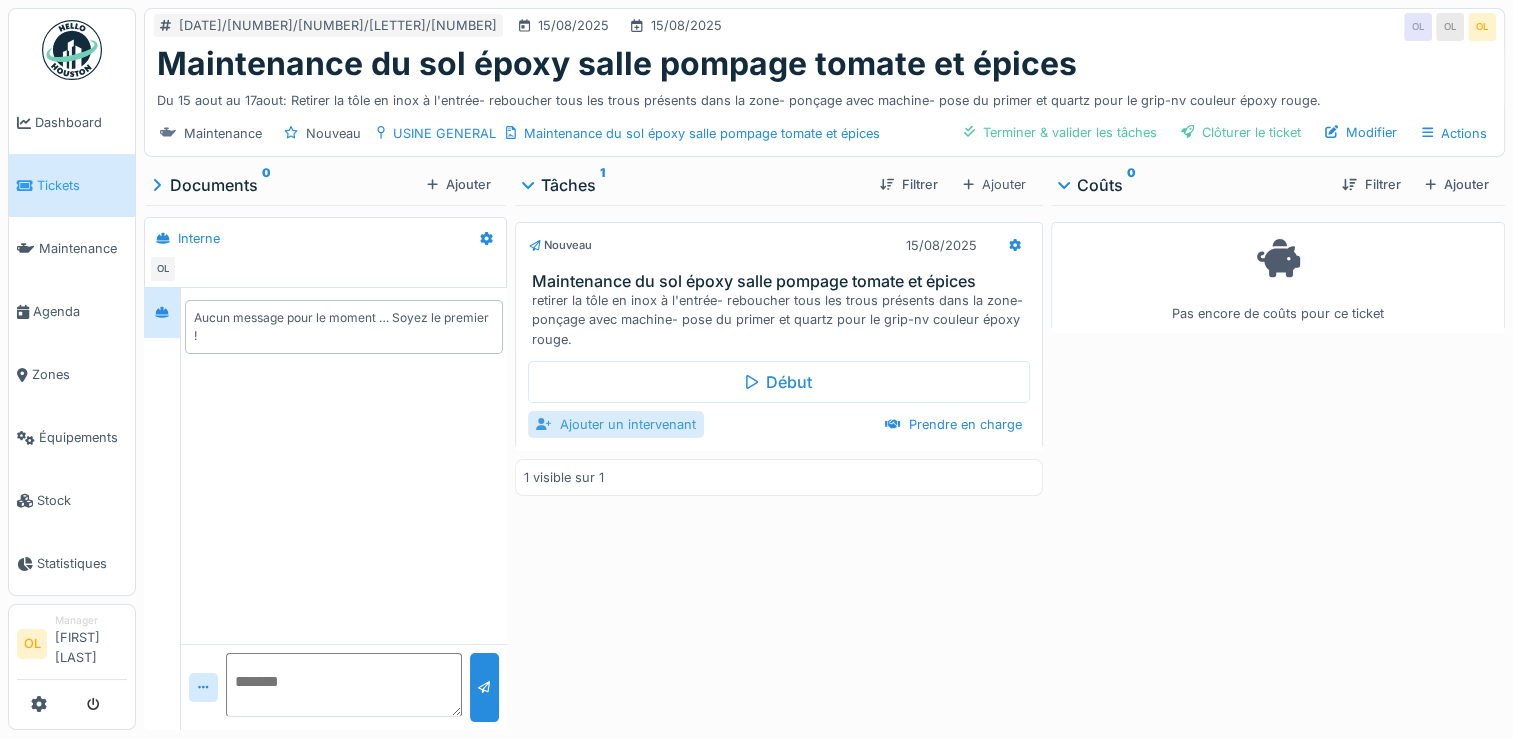 click on "Ajouter un intervenant" at bounding box center [616, 424] 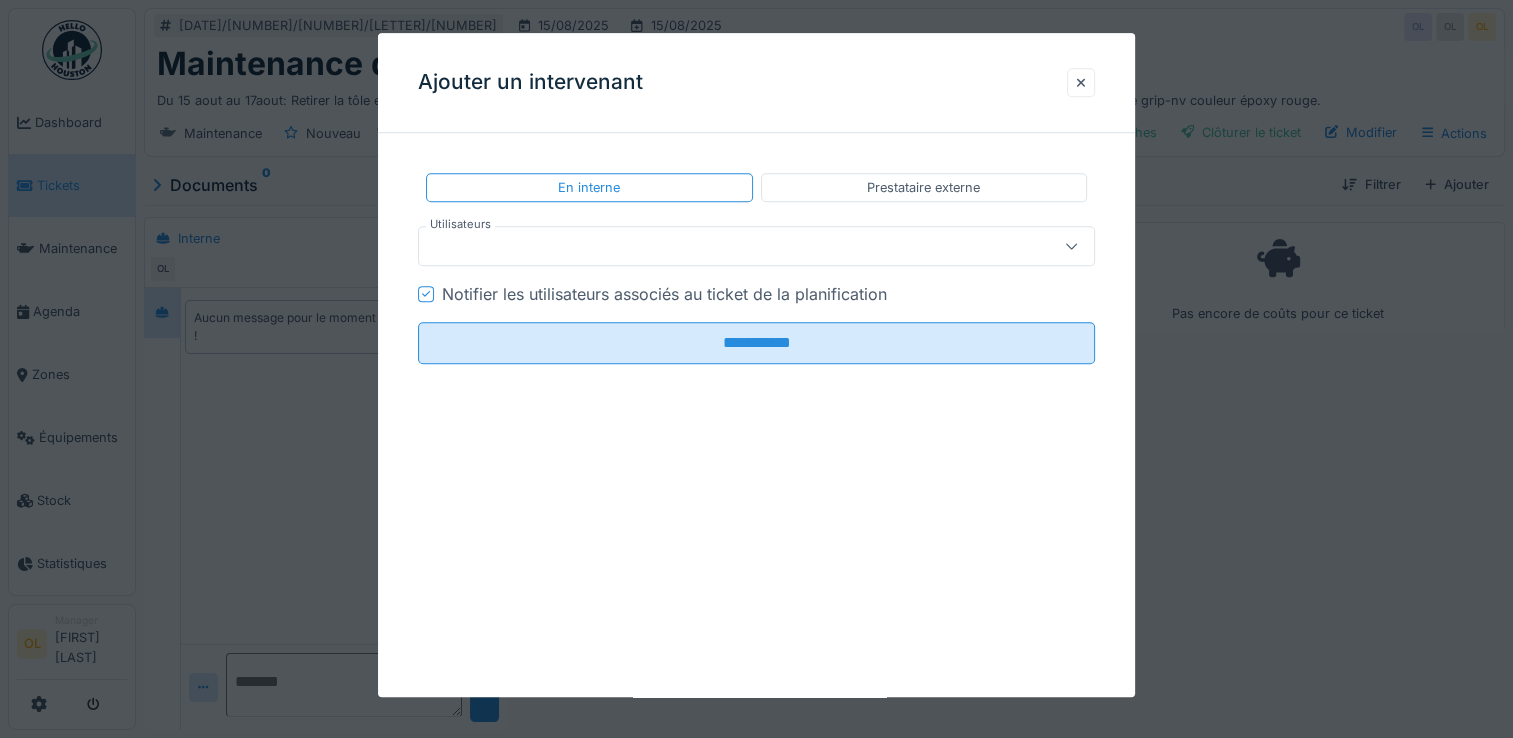 click at bounding box center [756, 369] 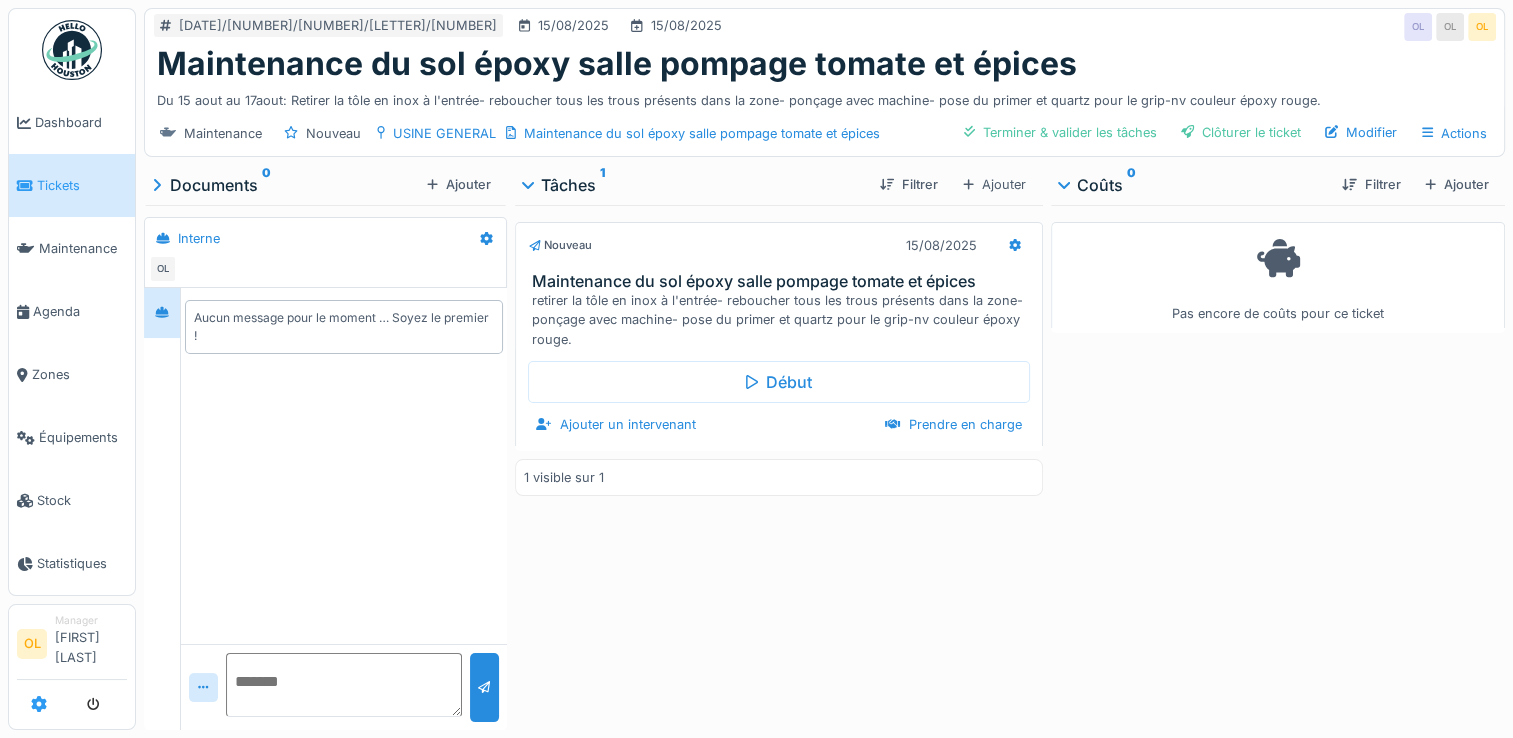 click at bounding box center [39, 704] 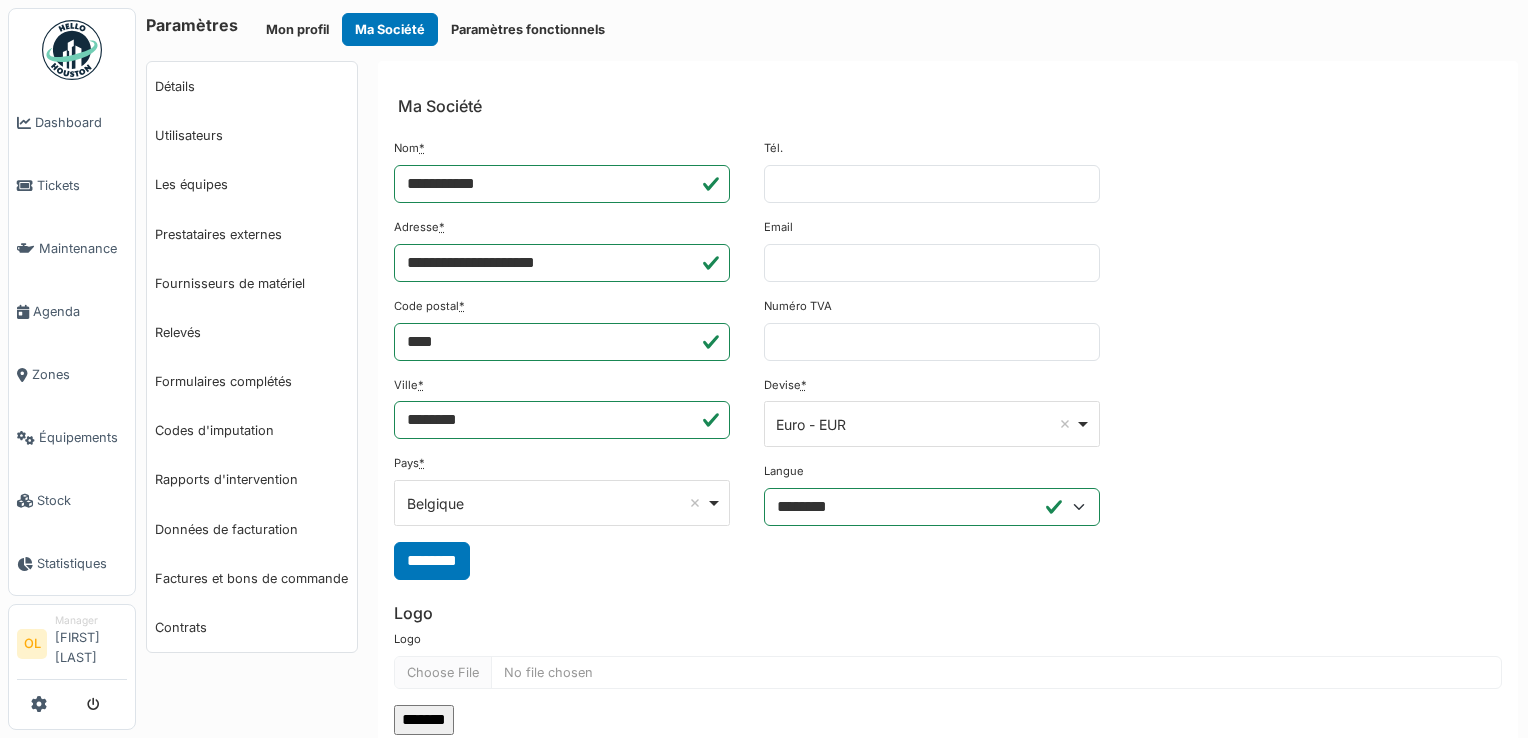 scroll, scrollTop: 0, scrollLeft: 0, axis: both 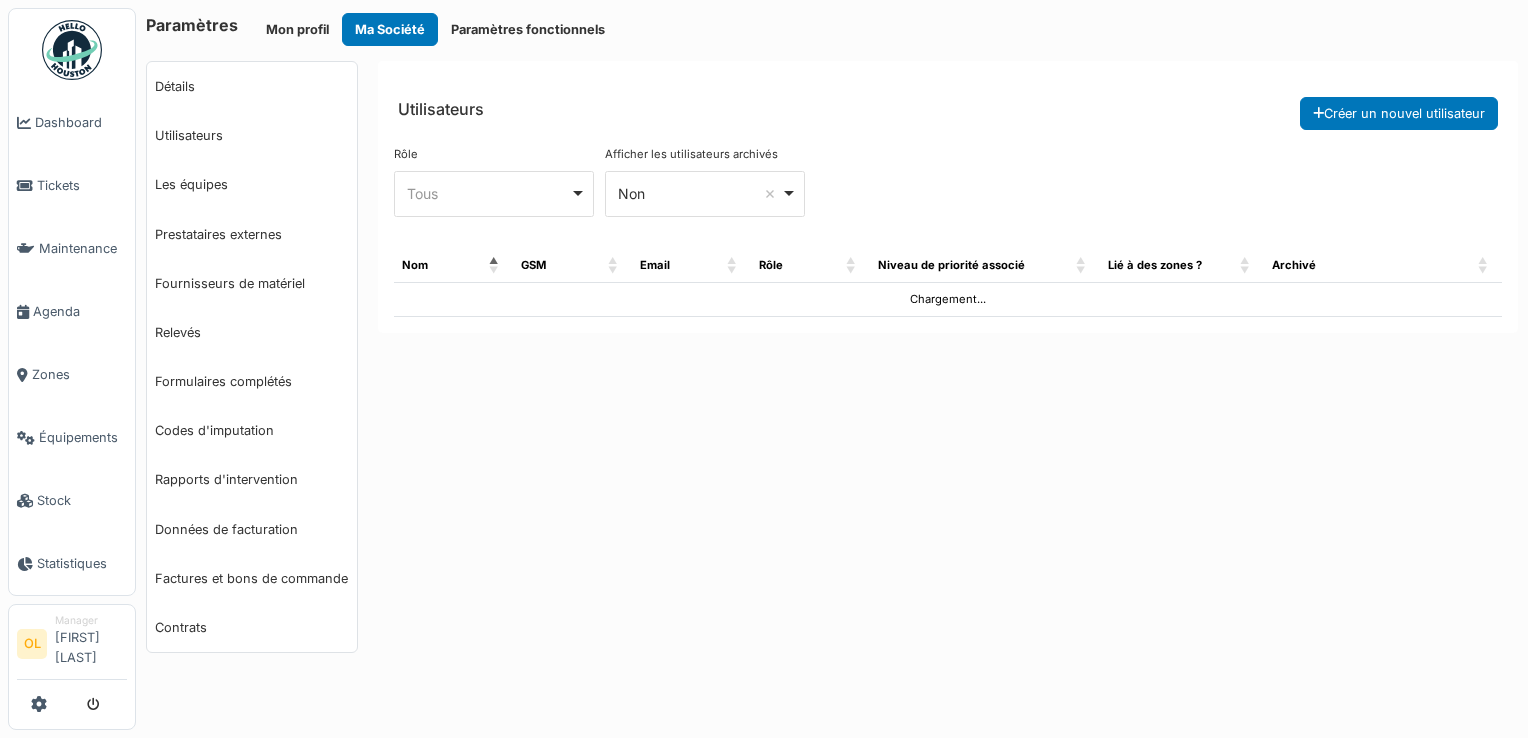 select on "***" 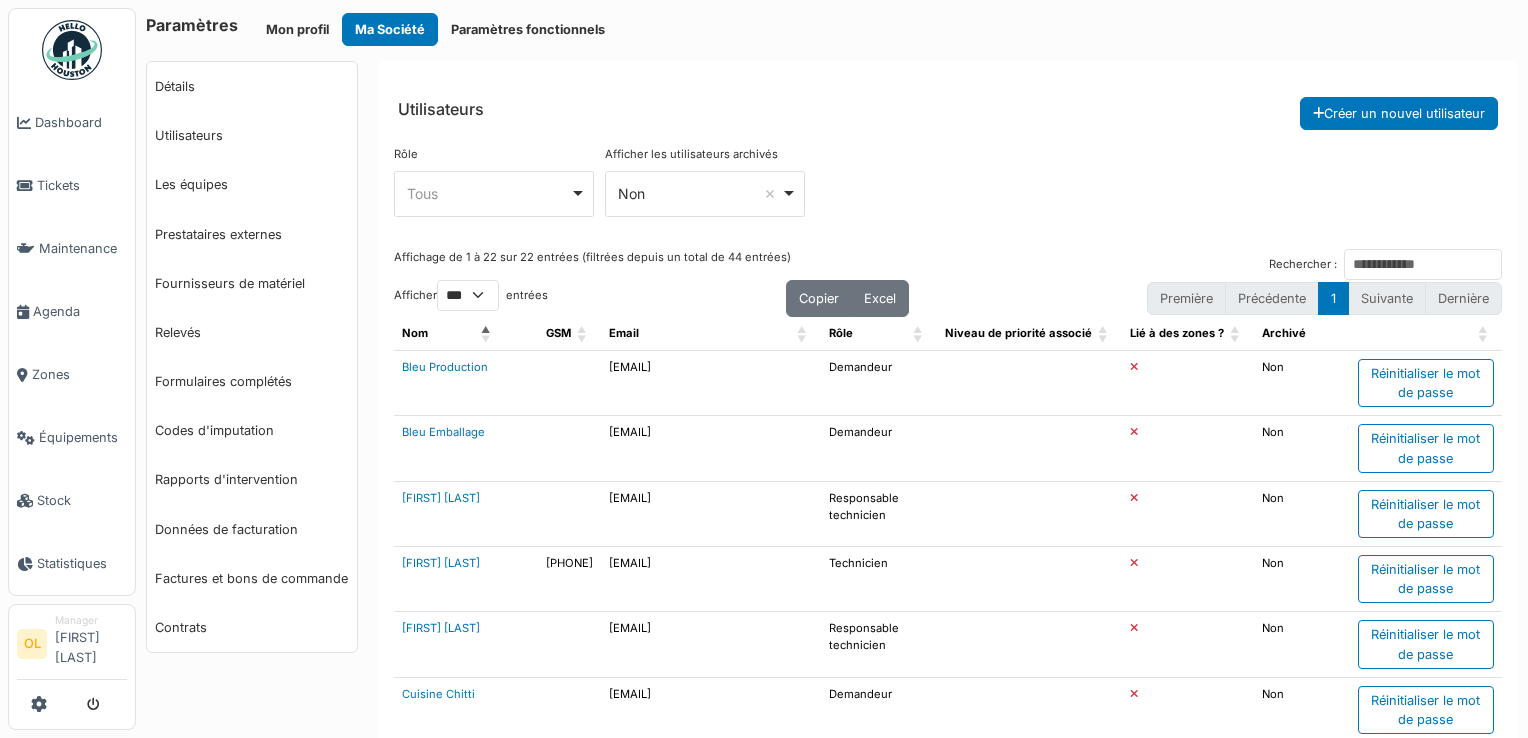 scroll, scrollTop: 0, scrollLeft: 0, axis: both 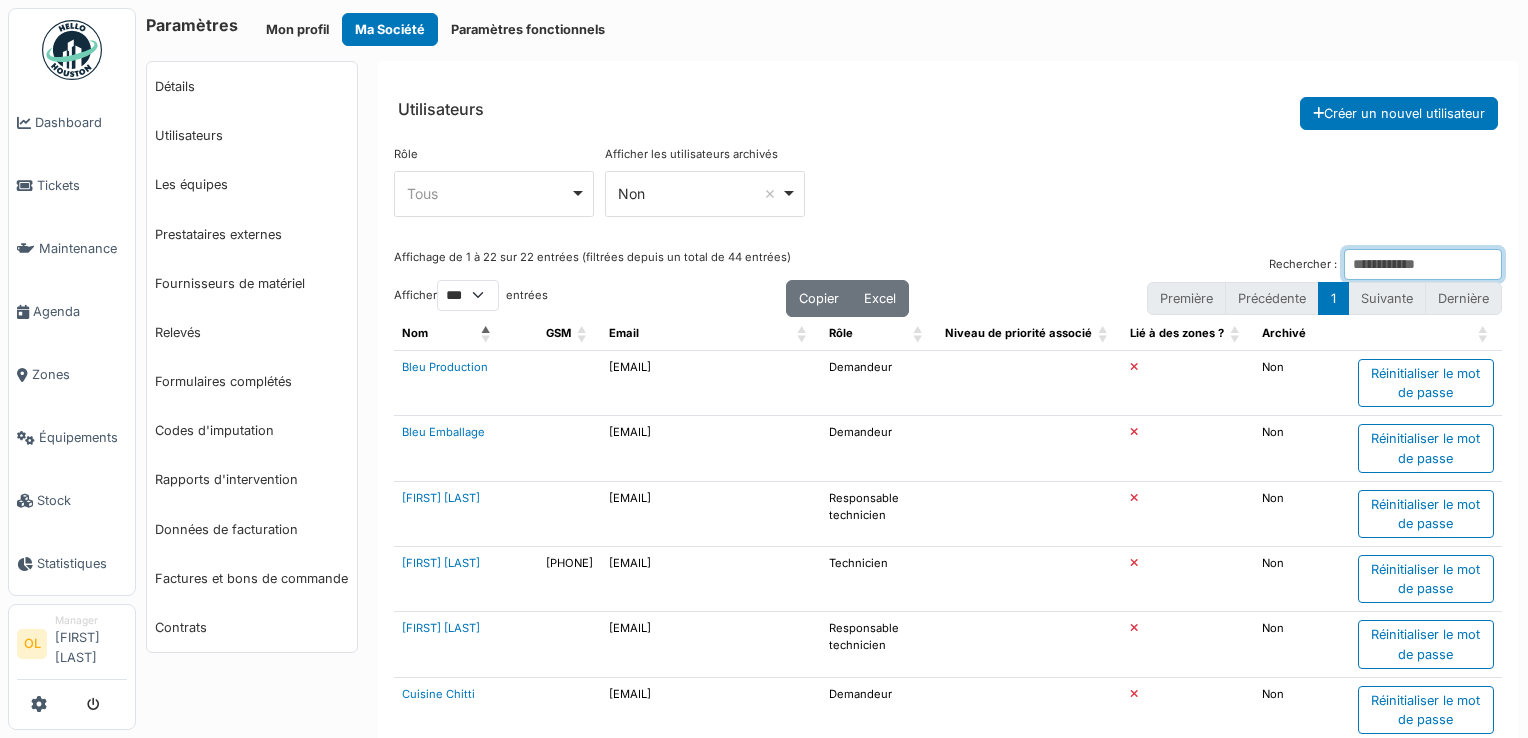 click on "Rechercher :" at bounding box center (1423, 264) 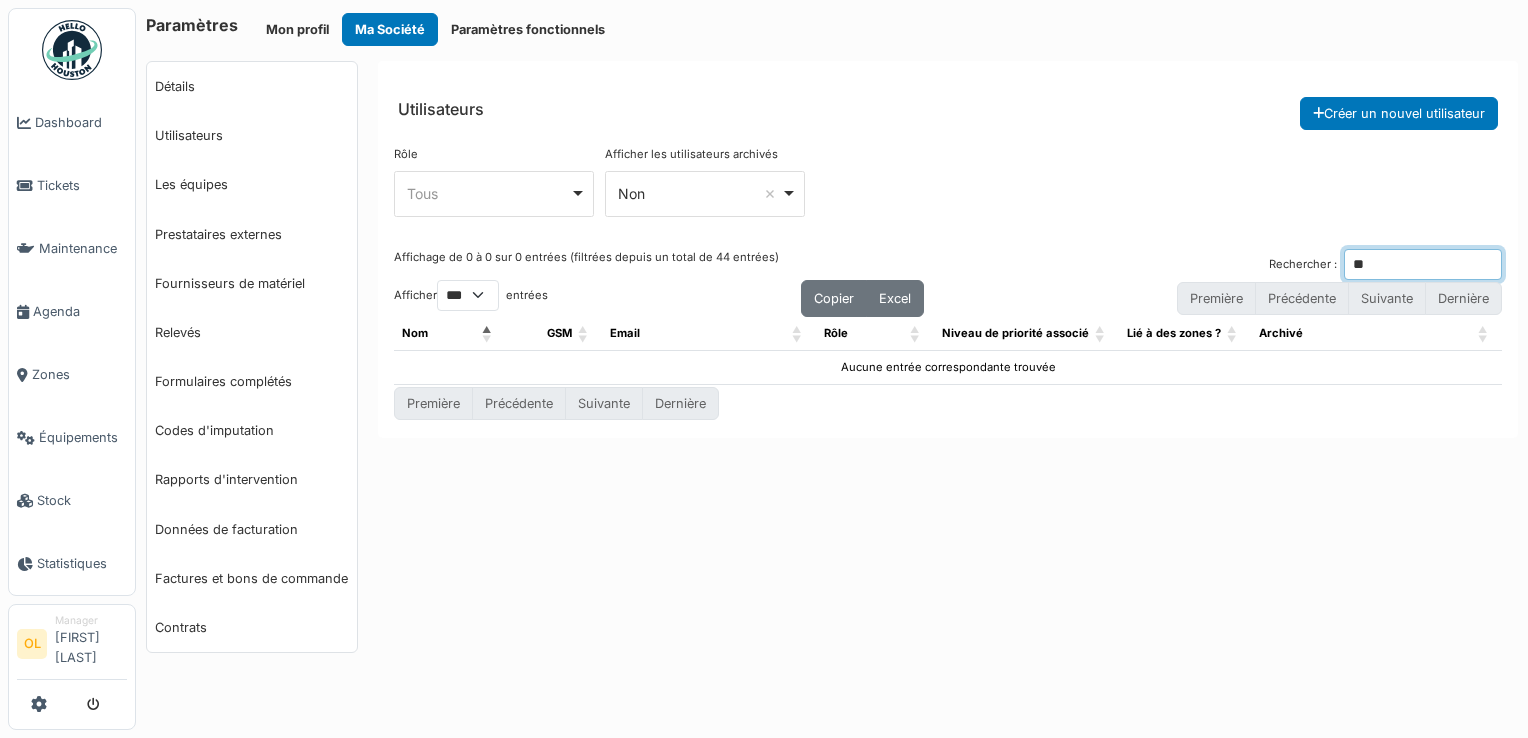 type on "*" 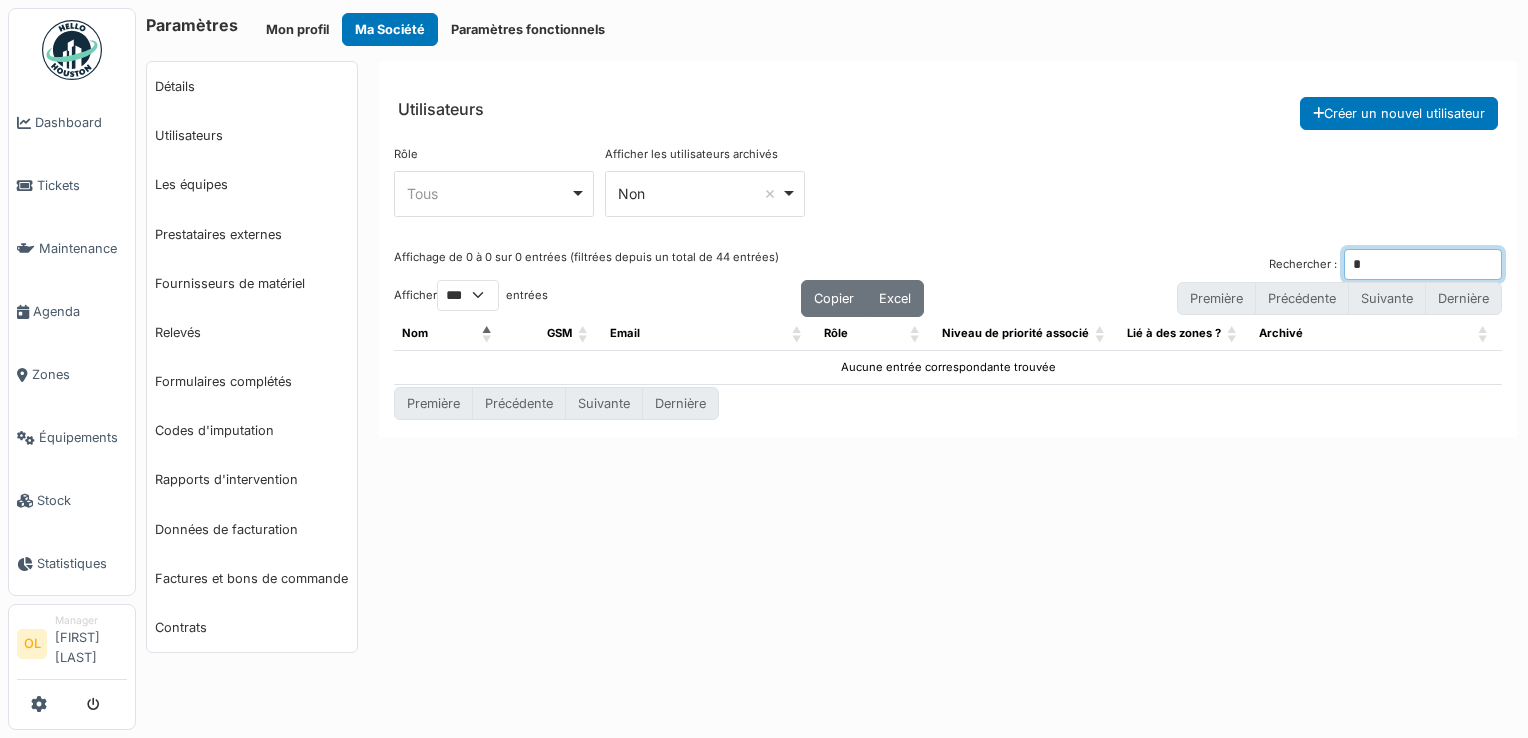 type 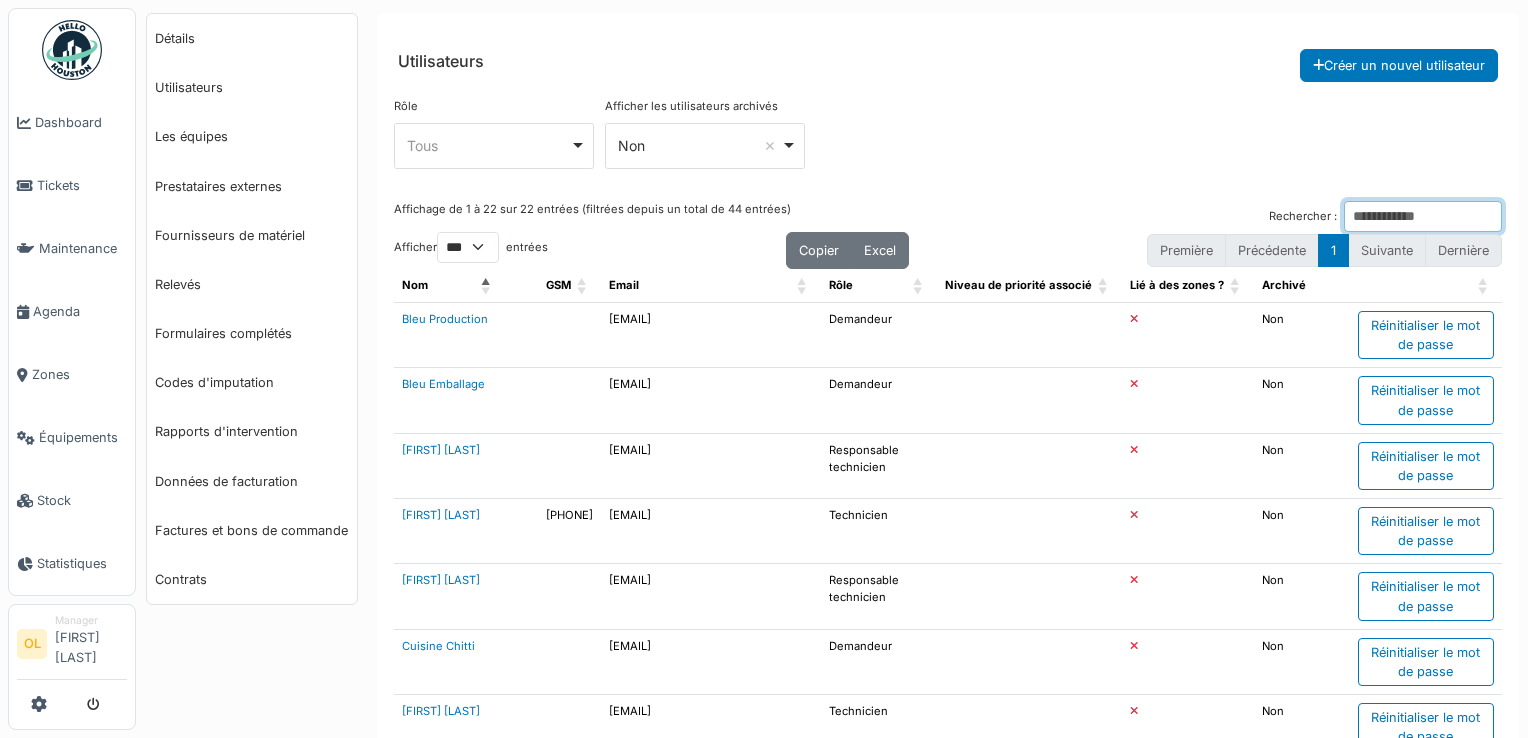 scroll, scrollTop: 0, scrollLeft: 0, axis: both 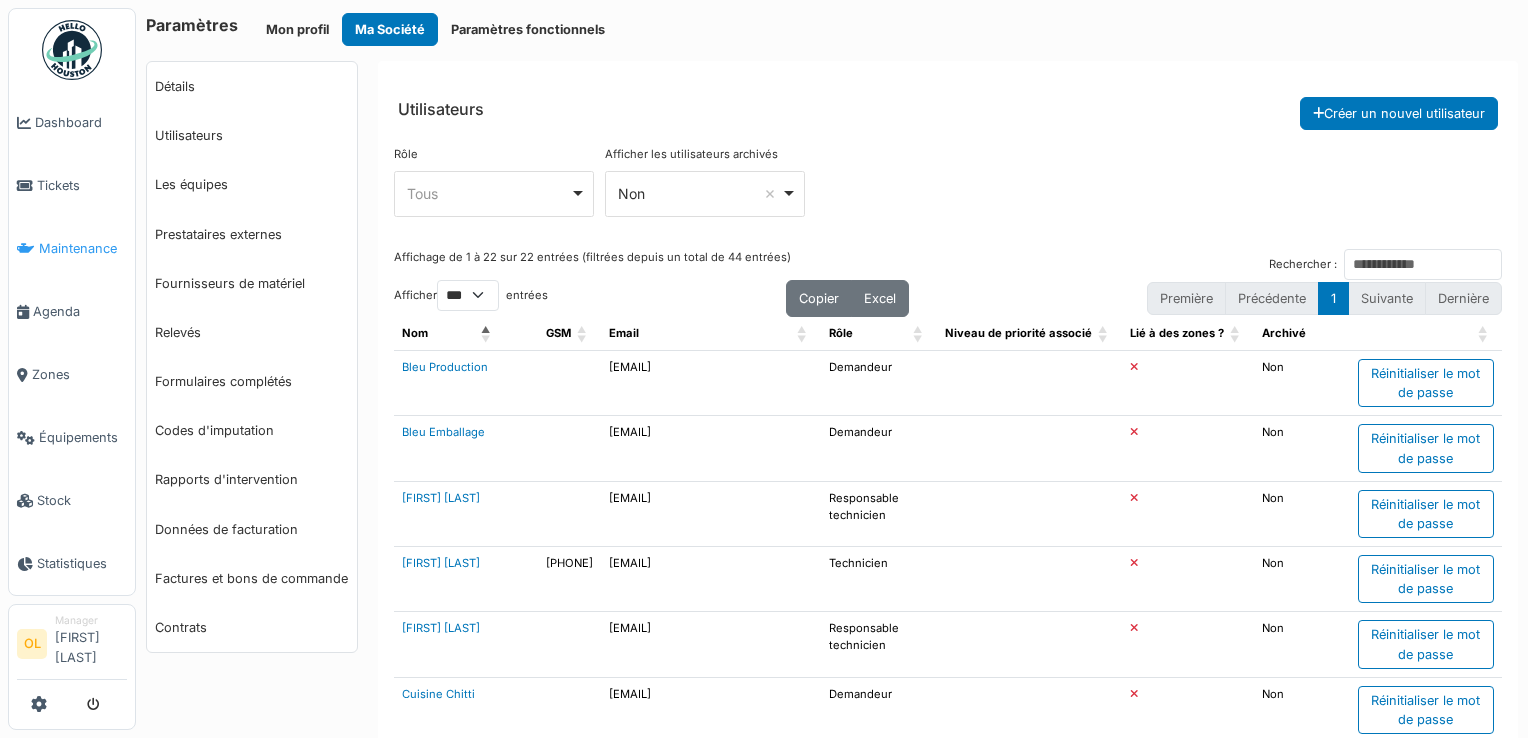 click on "Maintenance" at bounding box center (83, 248) 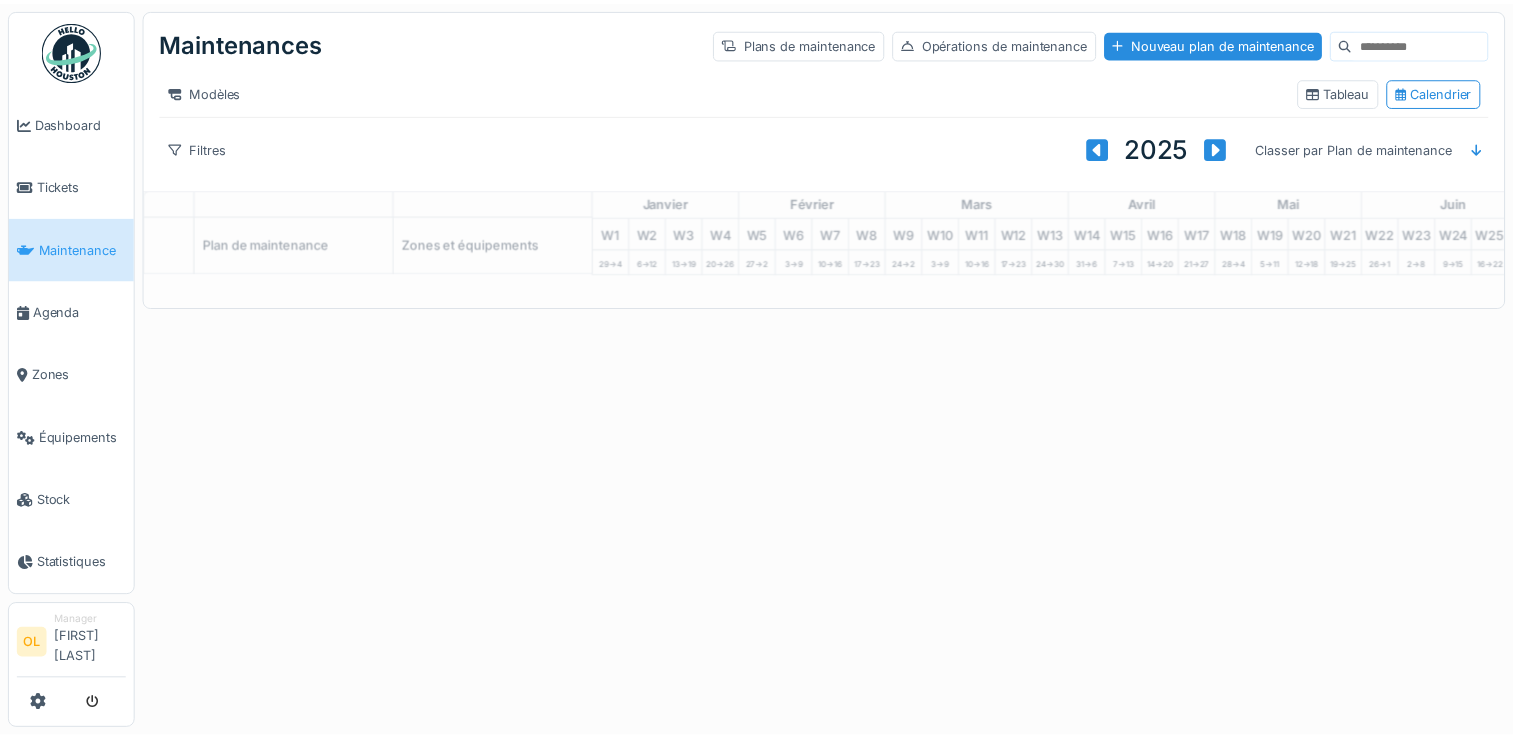 scroll, scrollTop: 0, scrollLeft: 0, axis: both 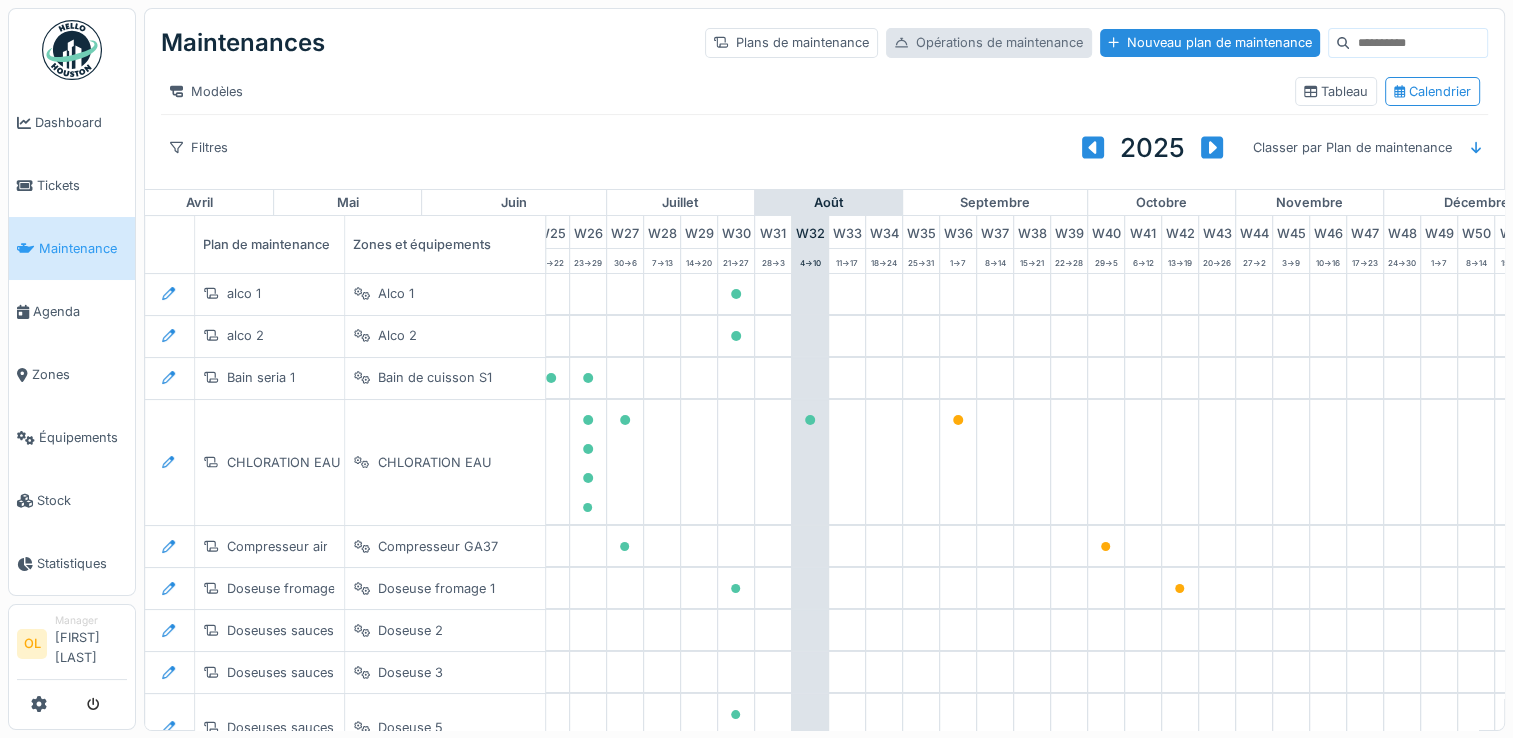 click on "Opérations de maintenance" at bounding box center (989, 42) 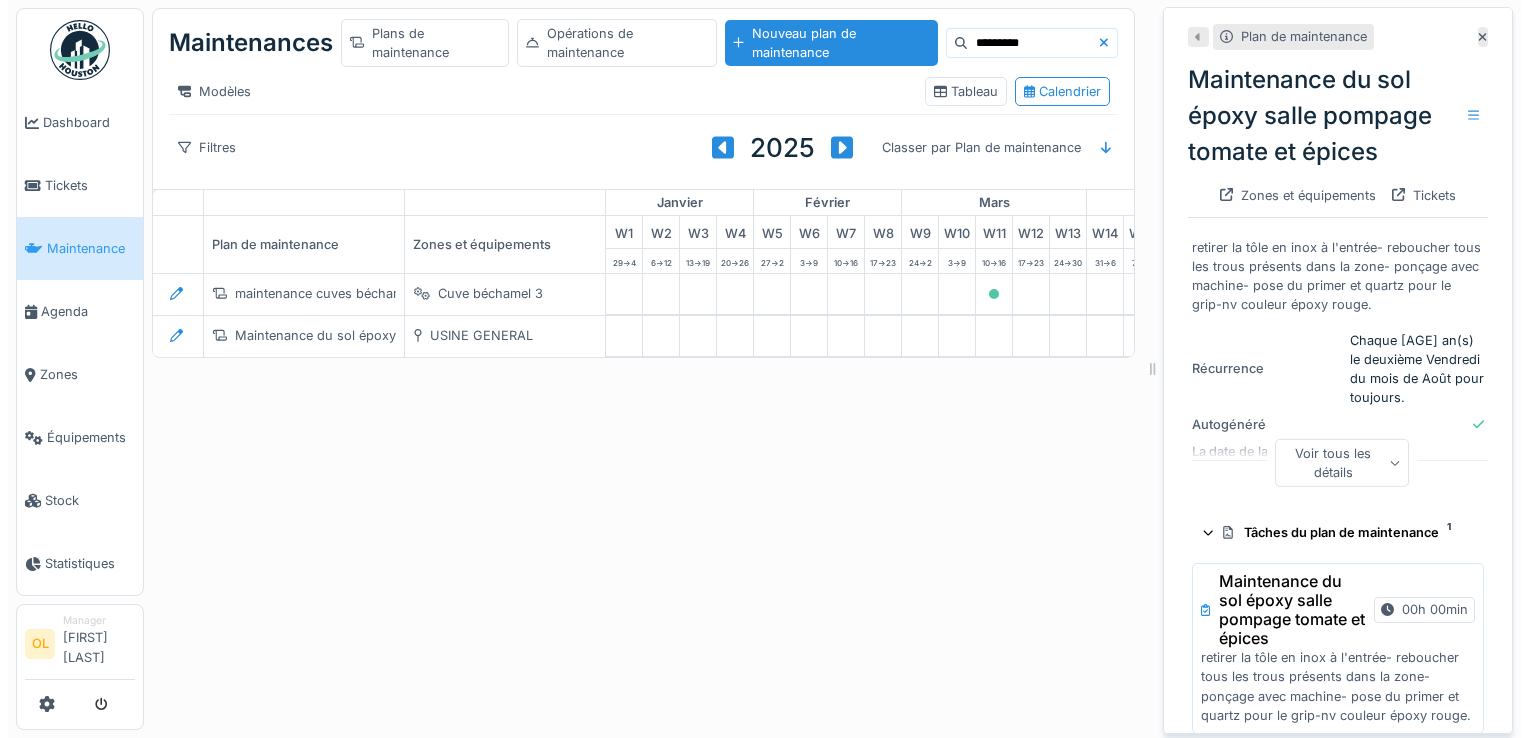 scroll, scrollTop: 0, scrollLeft: 0, axis: both 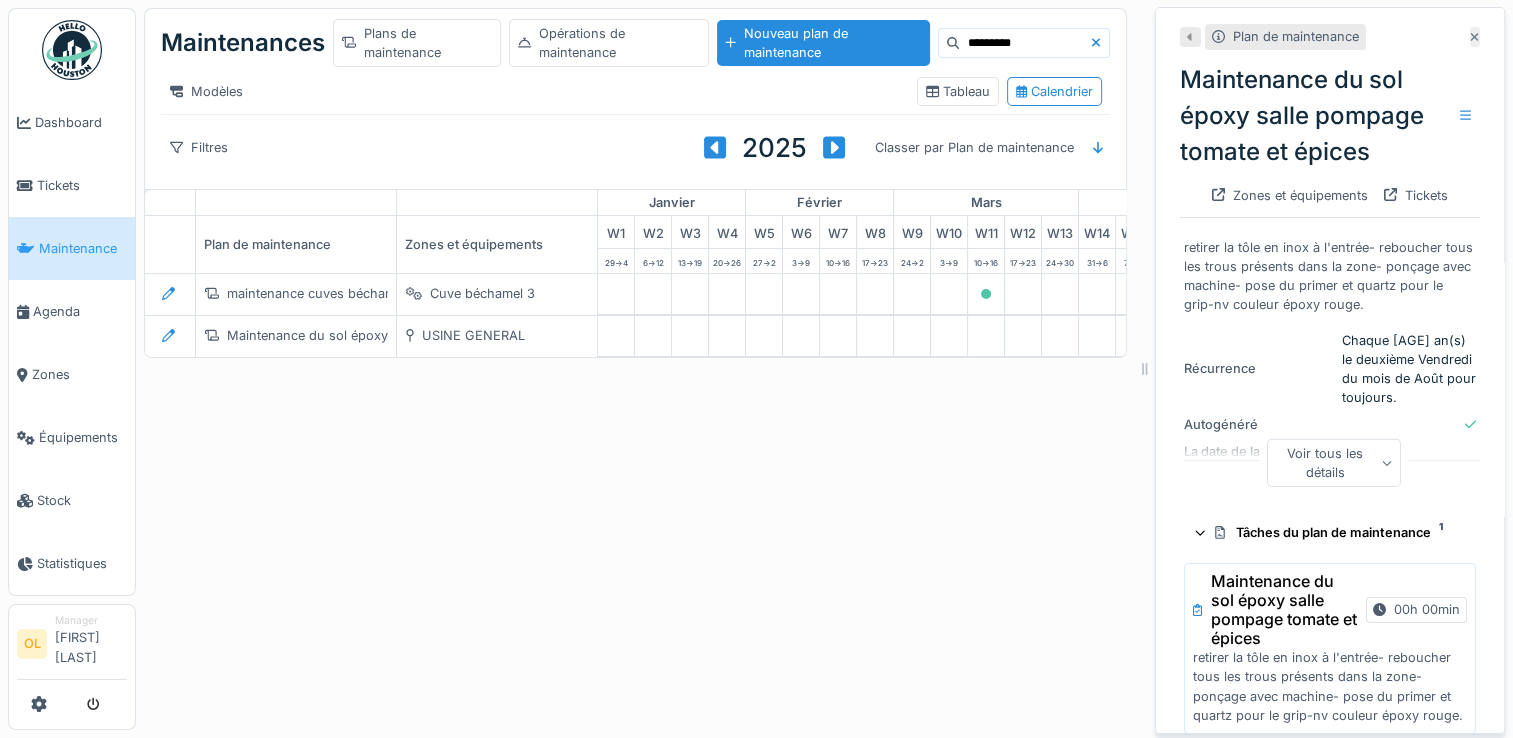 click 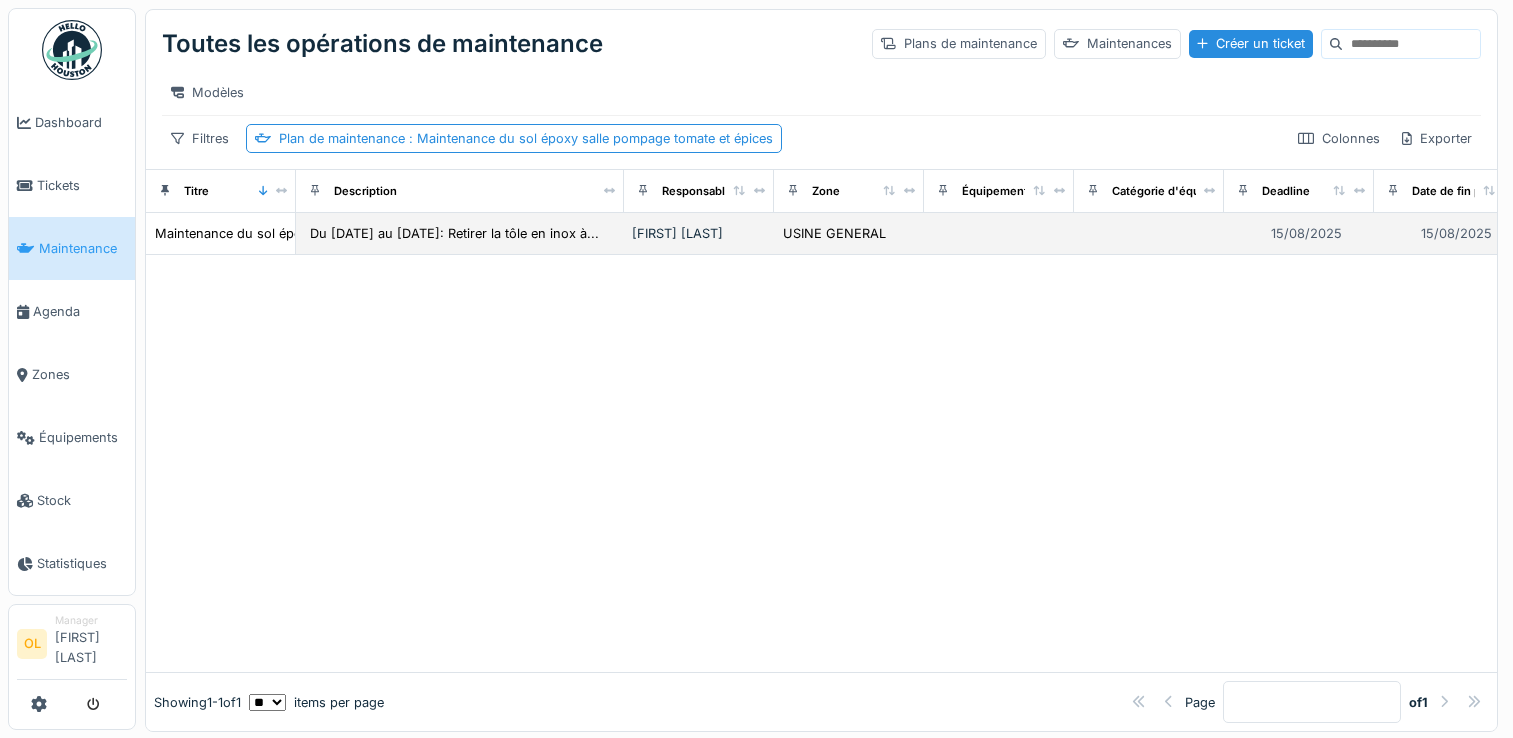 scroll, scrollTop: 0, scrollLeft: 0, axis: both 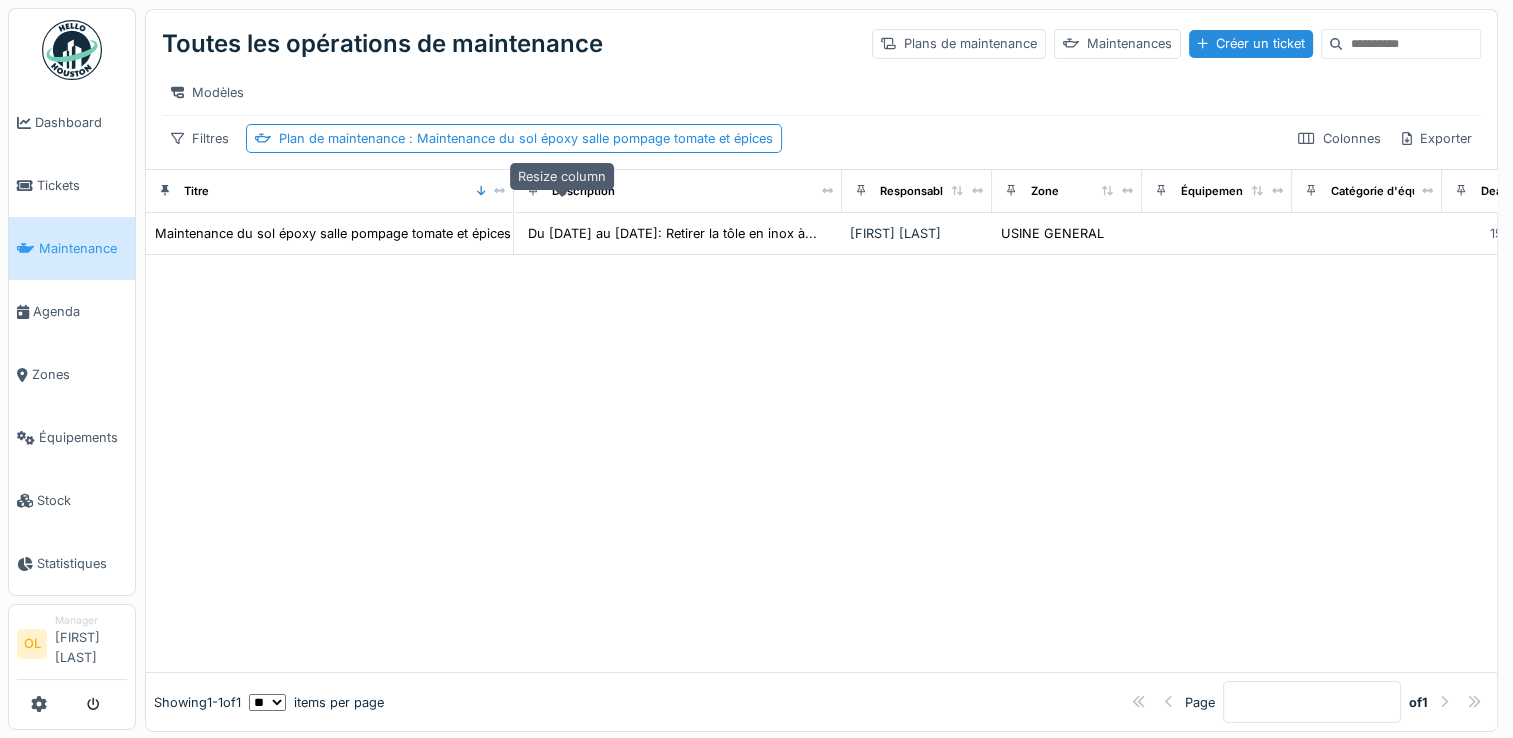 drag, startPoint x: 285, startPoint y: 206, endPoint x: 503, endPoint y: 202, distance: 218.0367 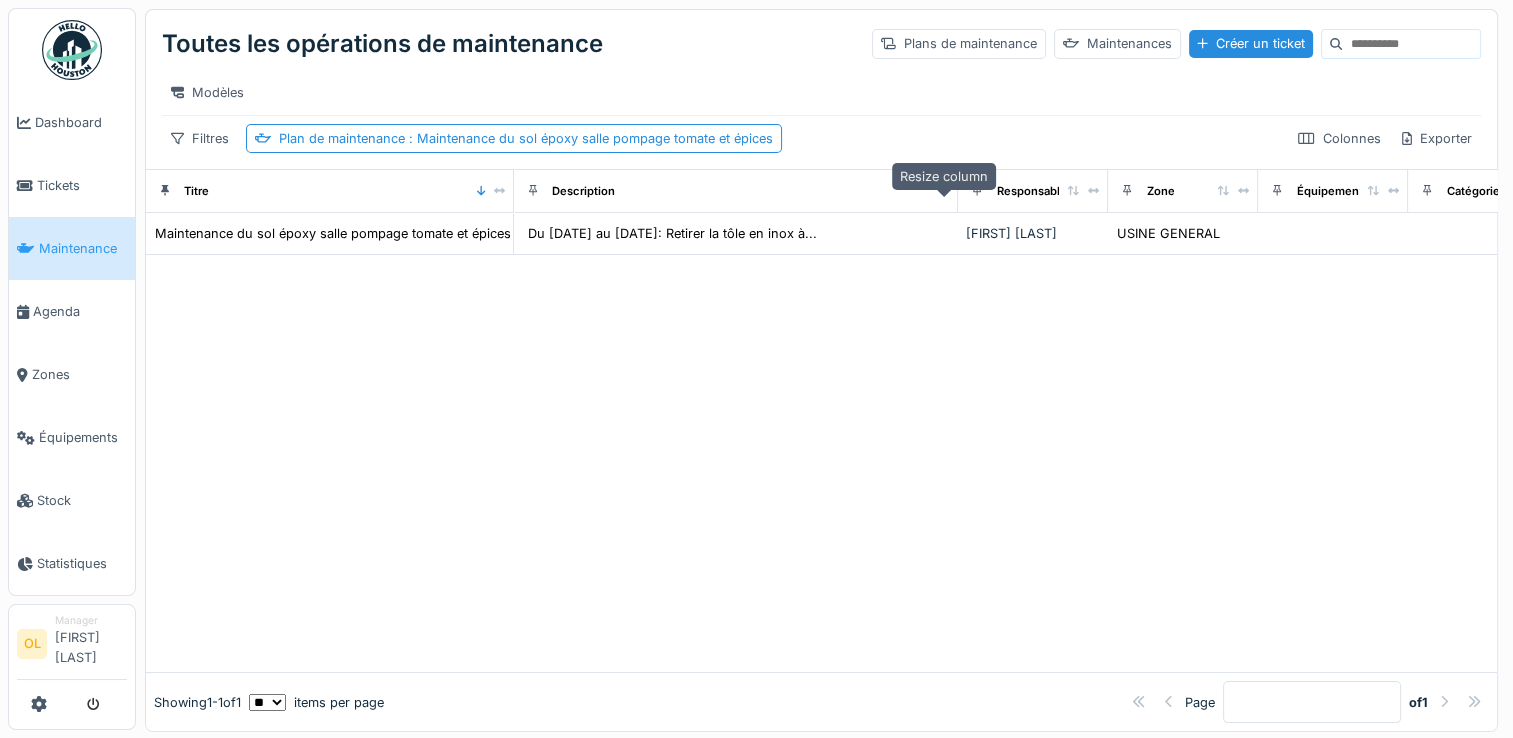 drag, startPoint x: 844, startPoint y: 202, endPoint x: 945, endPoint y: 198, distance: 101.07918 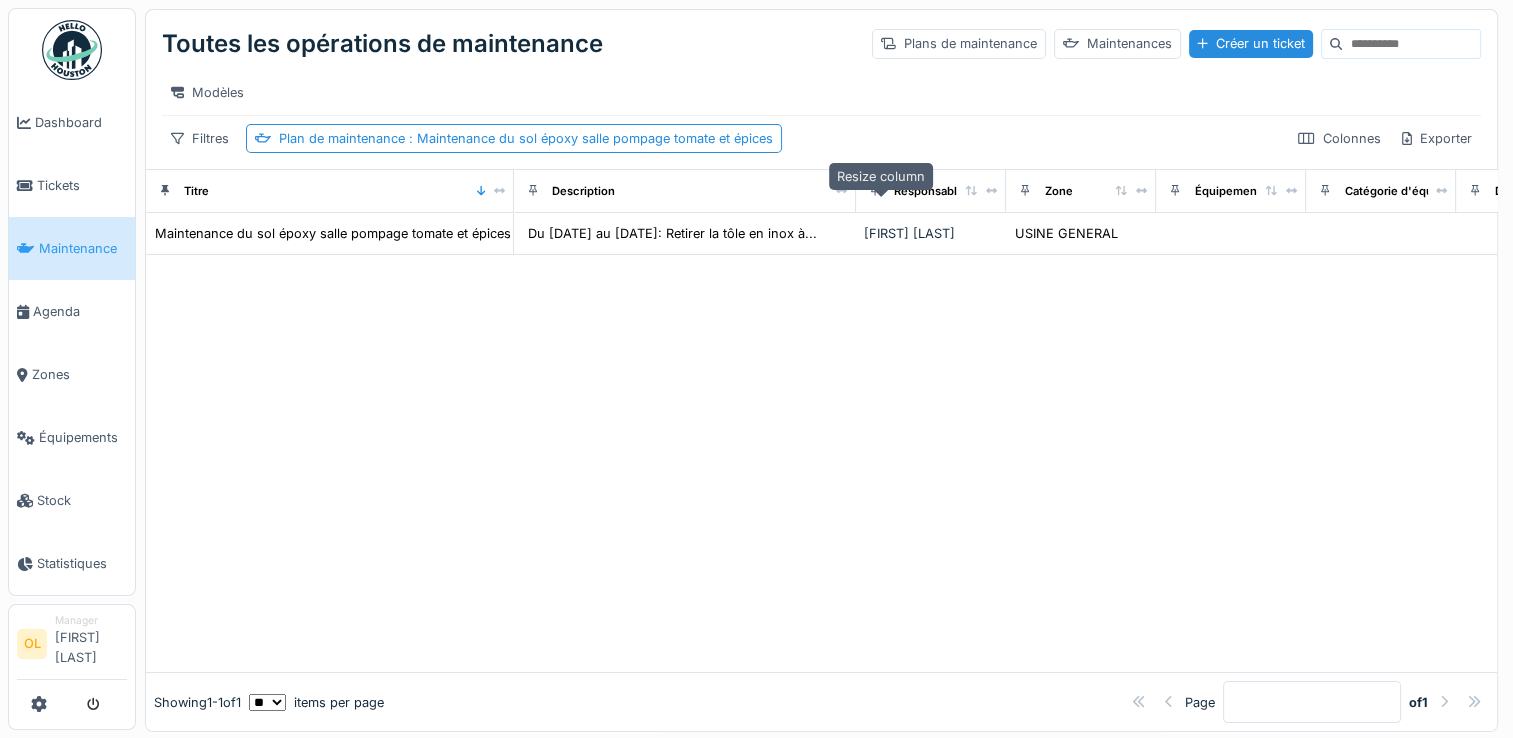 drag, startPoint x: 945, startPoint y: 198, endPoint x: 843, endPoint y: 204, distance: 102.176315 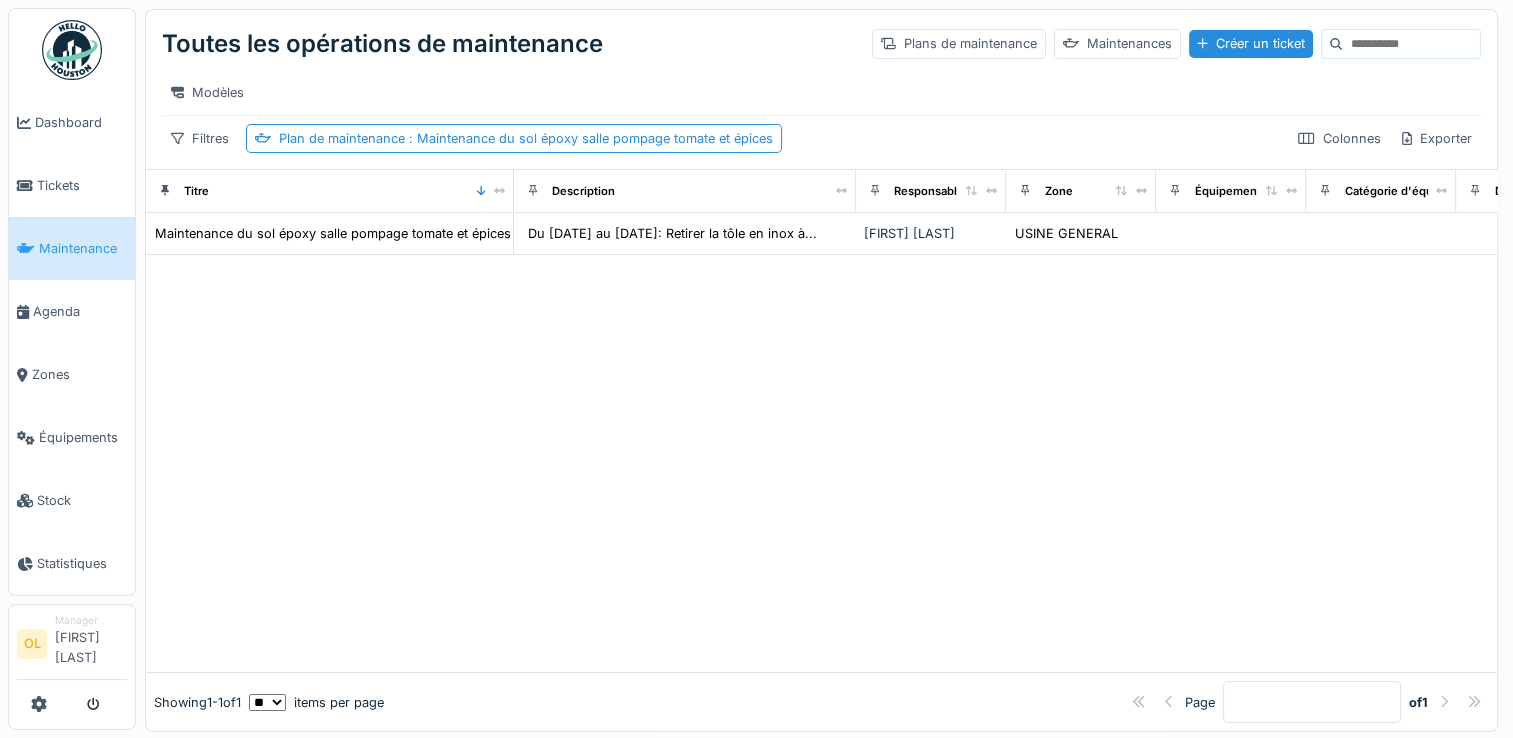 drag, startPoint x: 666, startPoint y: 269, endPoint x: 677, endPoint y: 330, distance: 61.983868 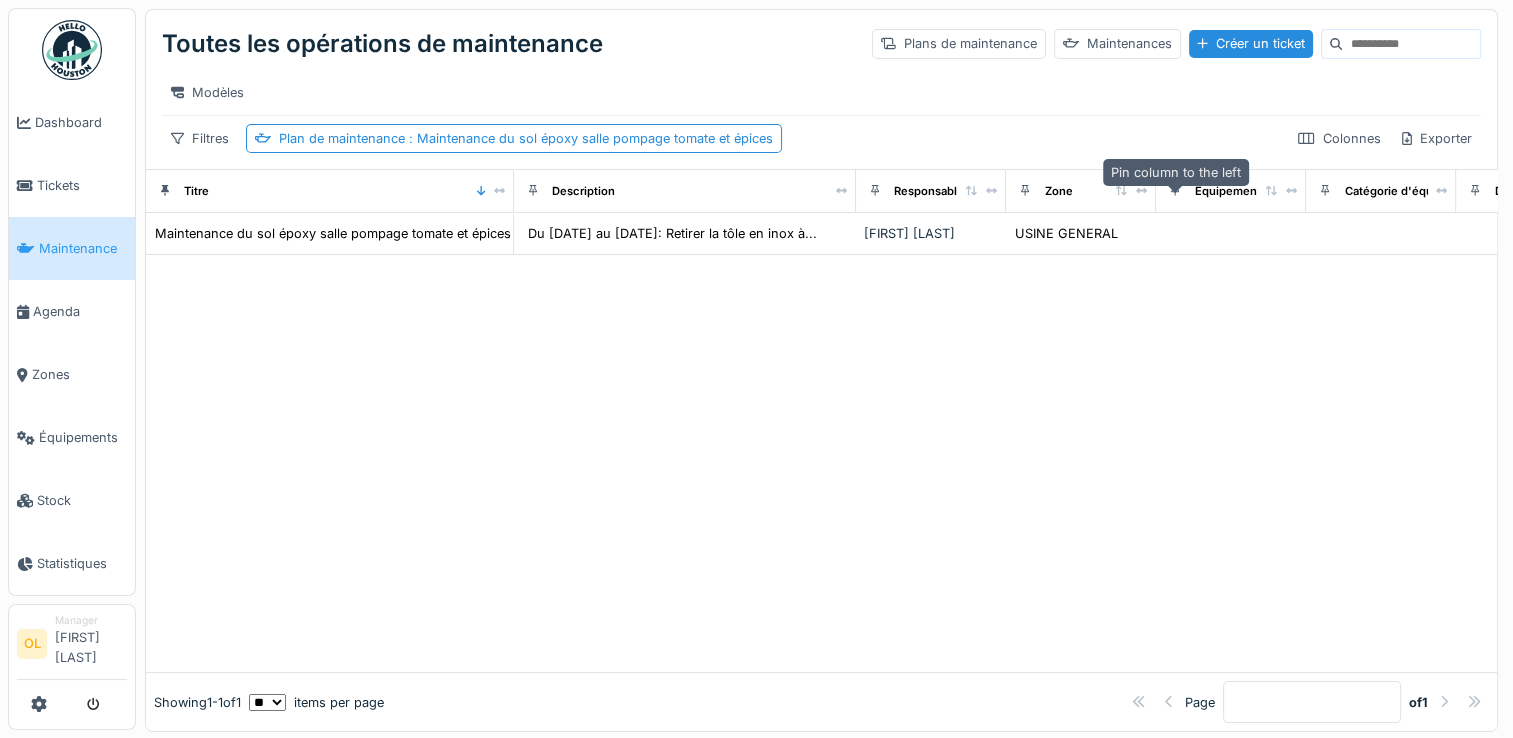 click 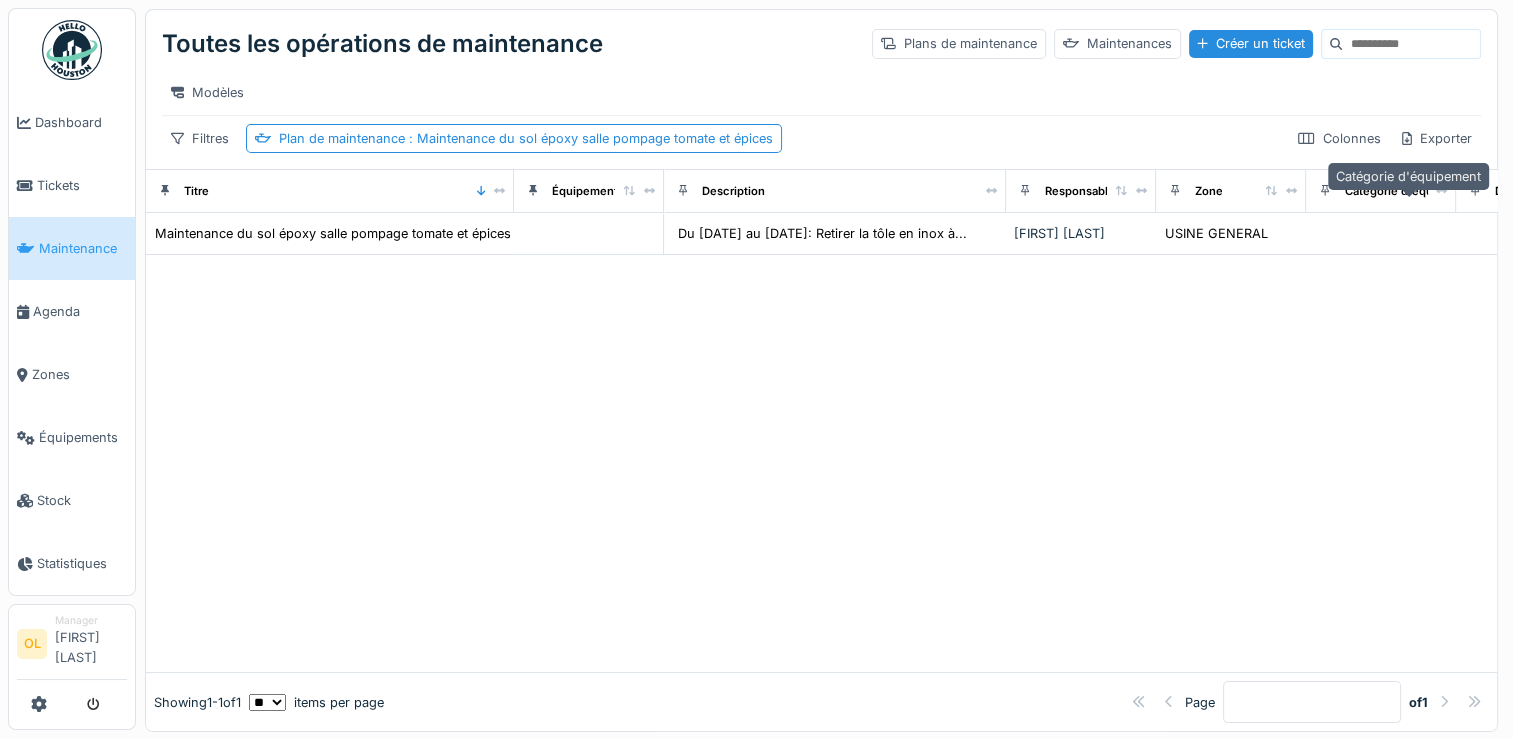 click on "Catégorie d'équipement" at bounding box center [1410, 191] 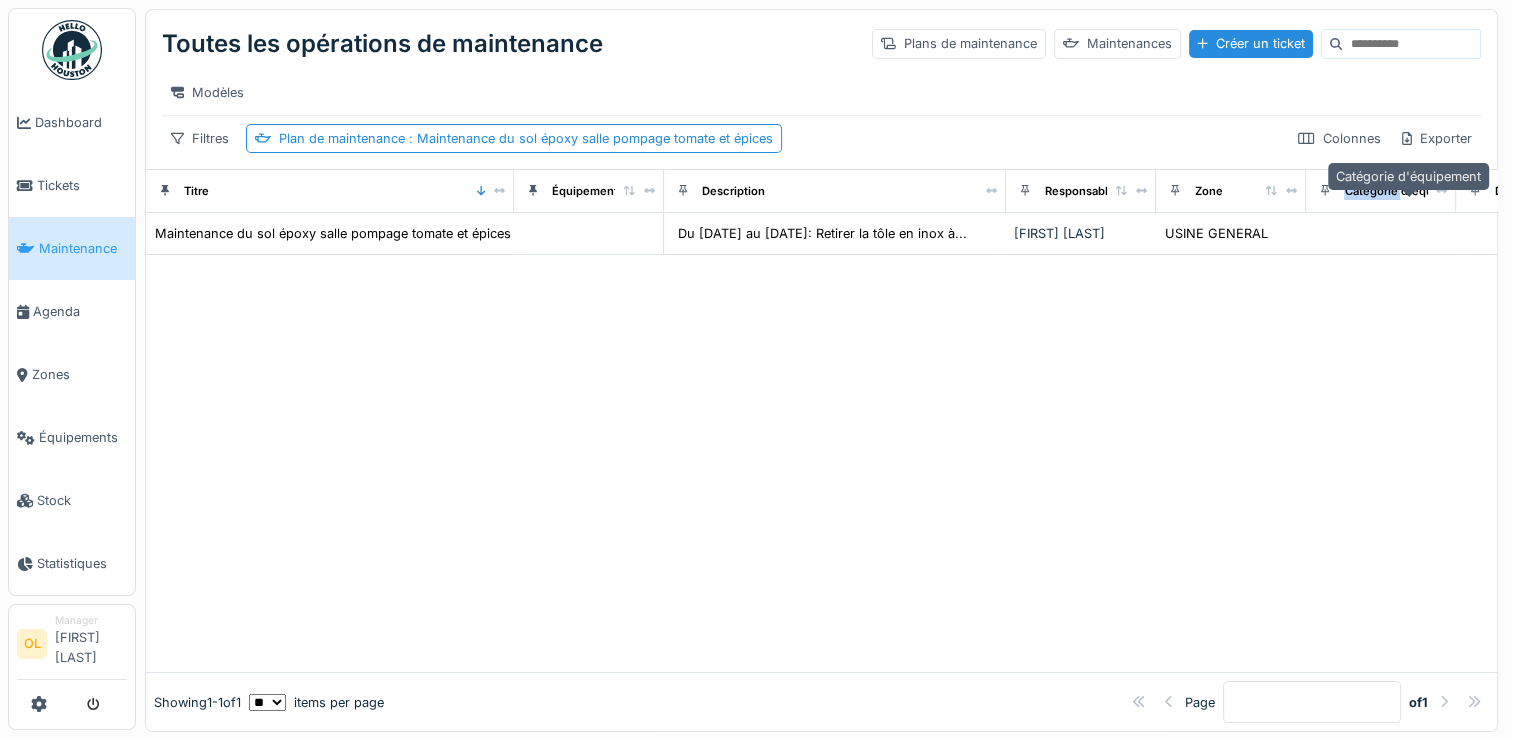 click on "Catégorie d'équipement" at bounding box center (1410, 191) 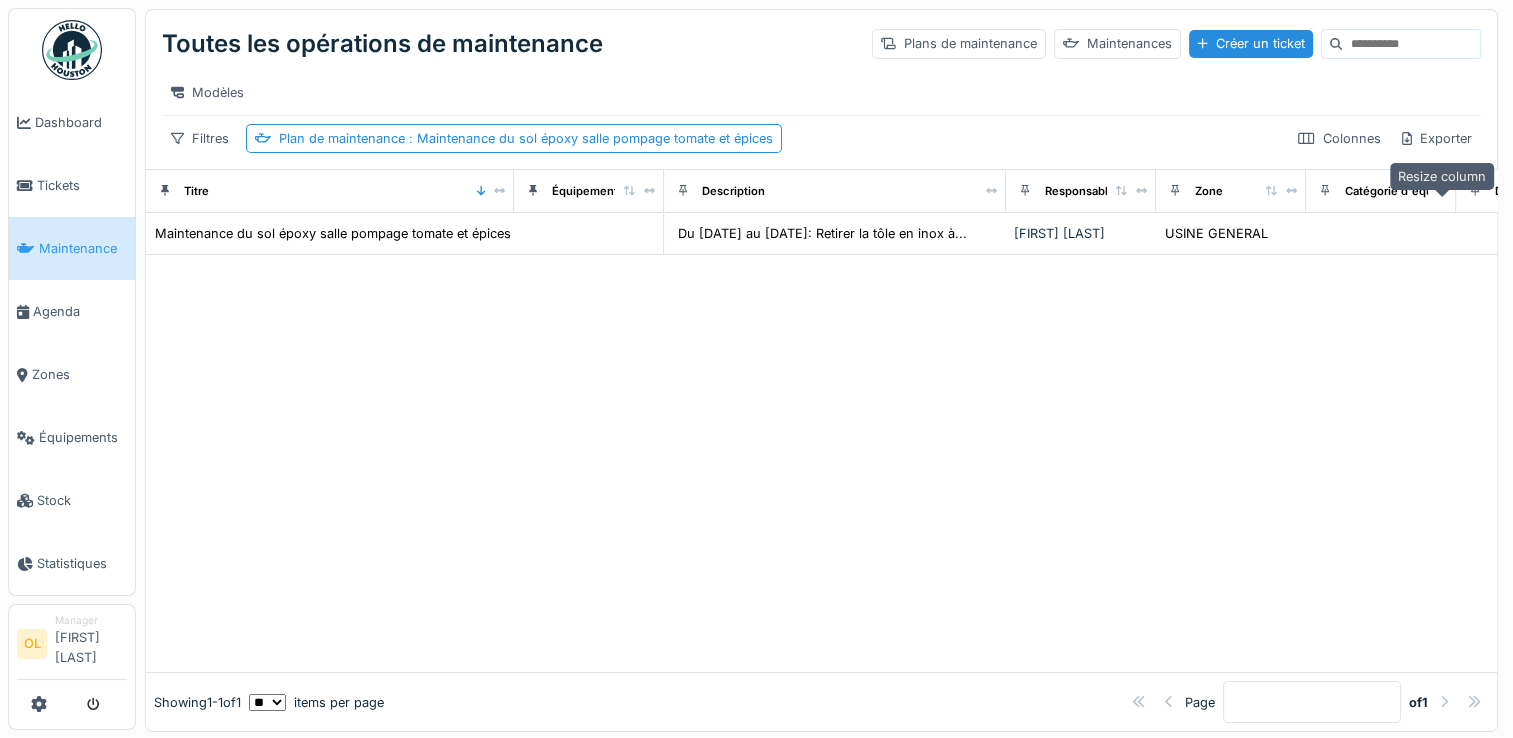 click 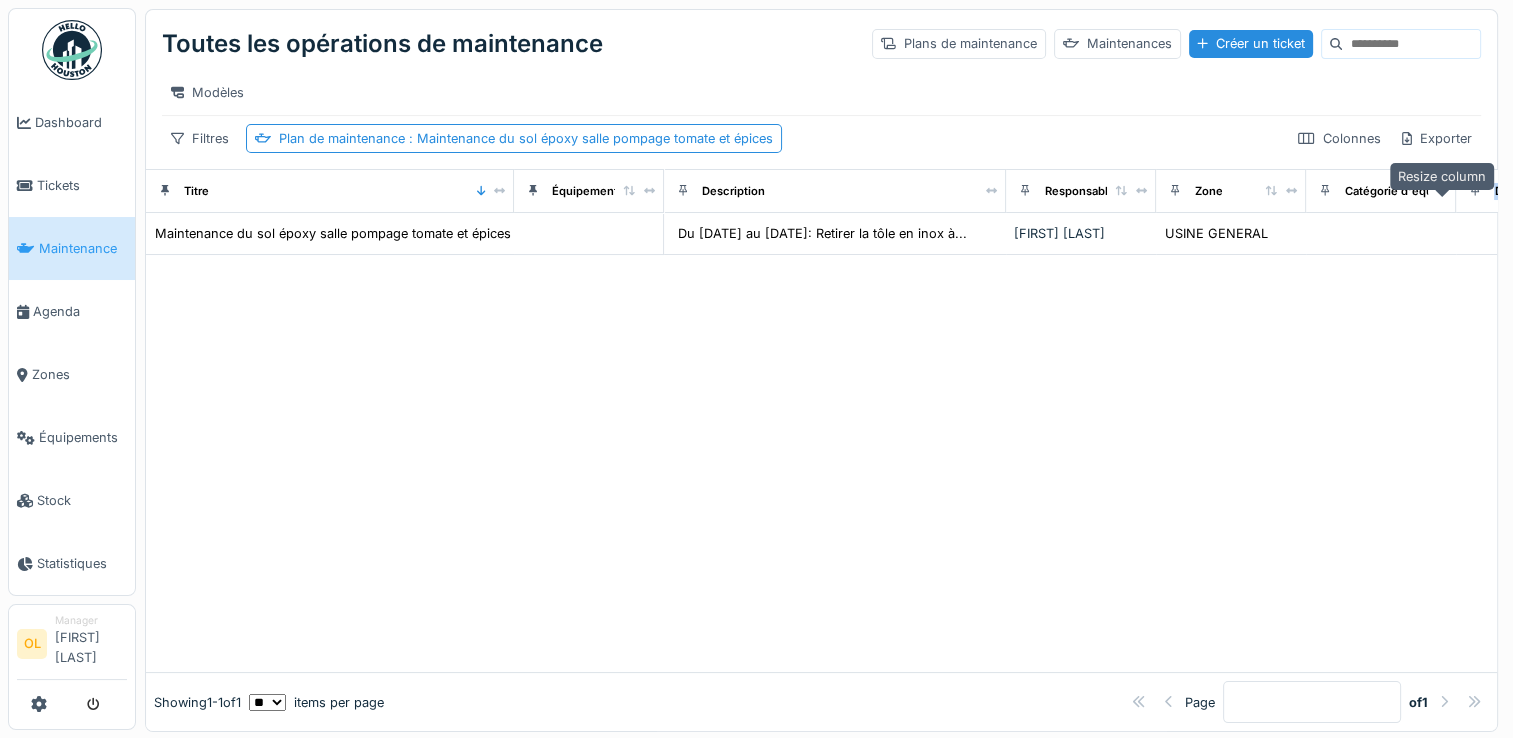 click 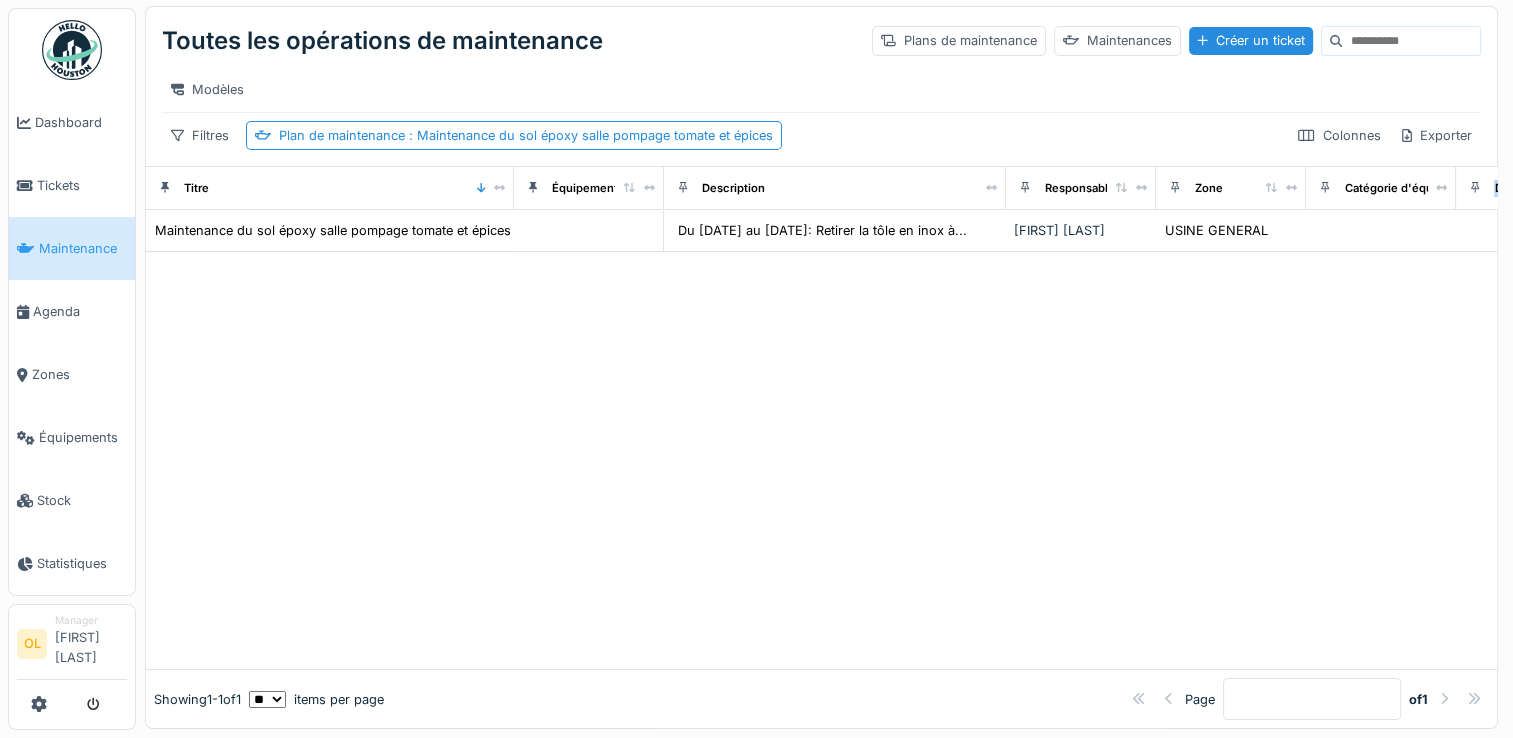 scroll, scrollTop: 0, scrollLeft: 0, axis: both 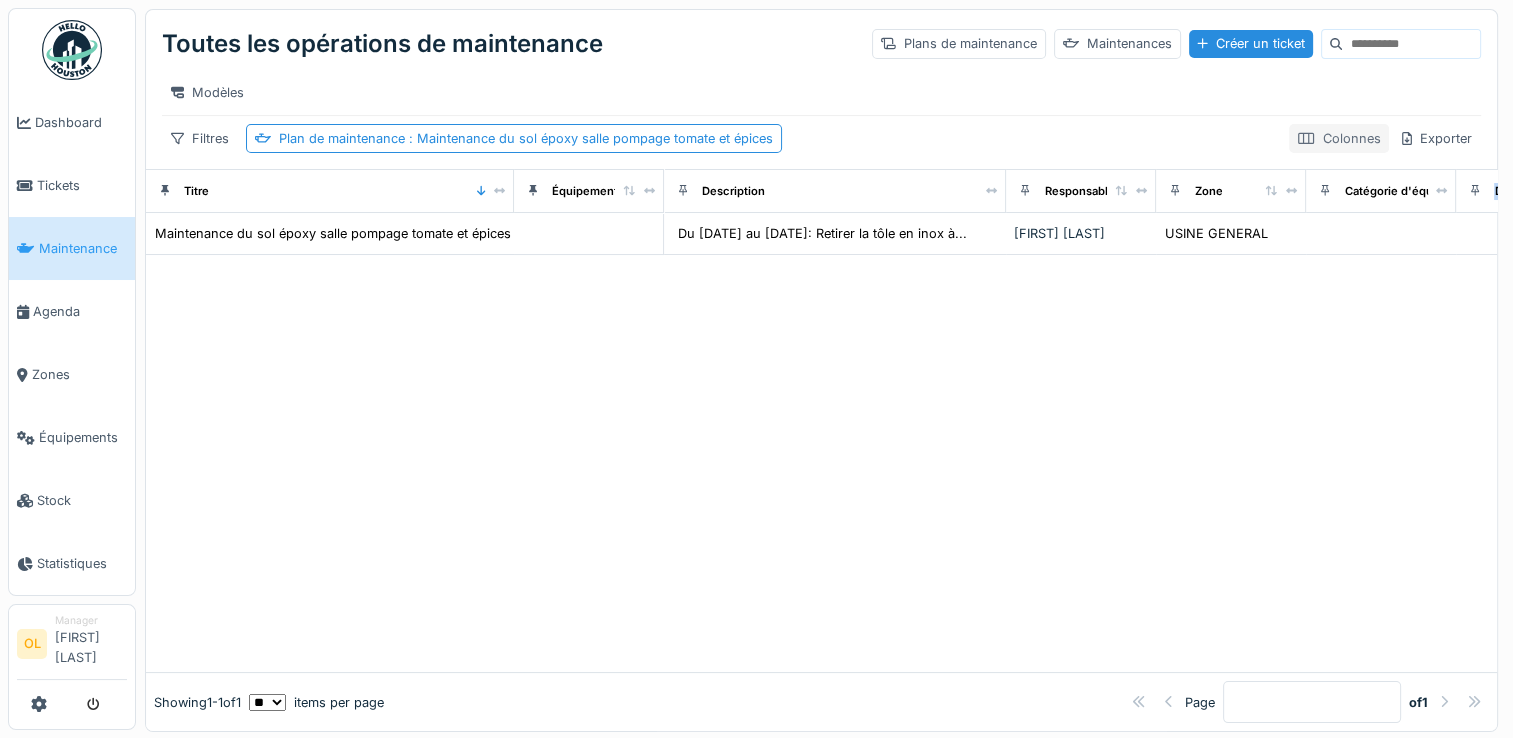 click on "Colonnes" at bounding box center (1339, 138) 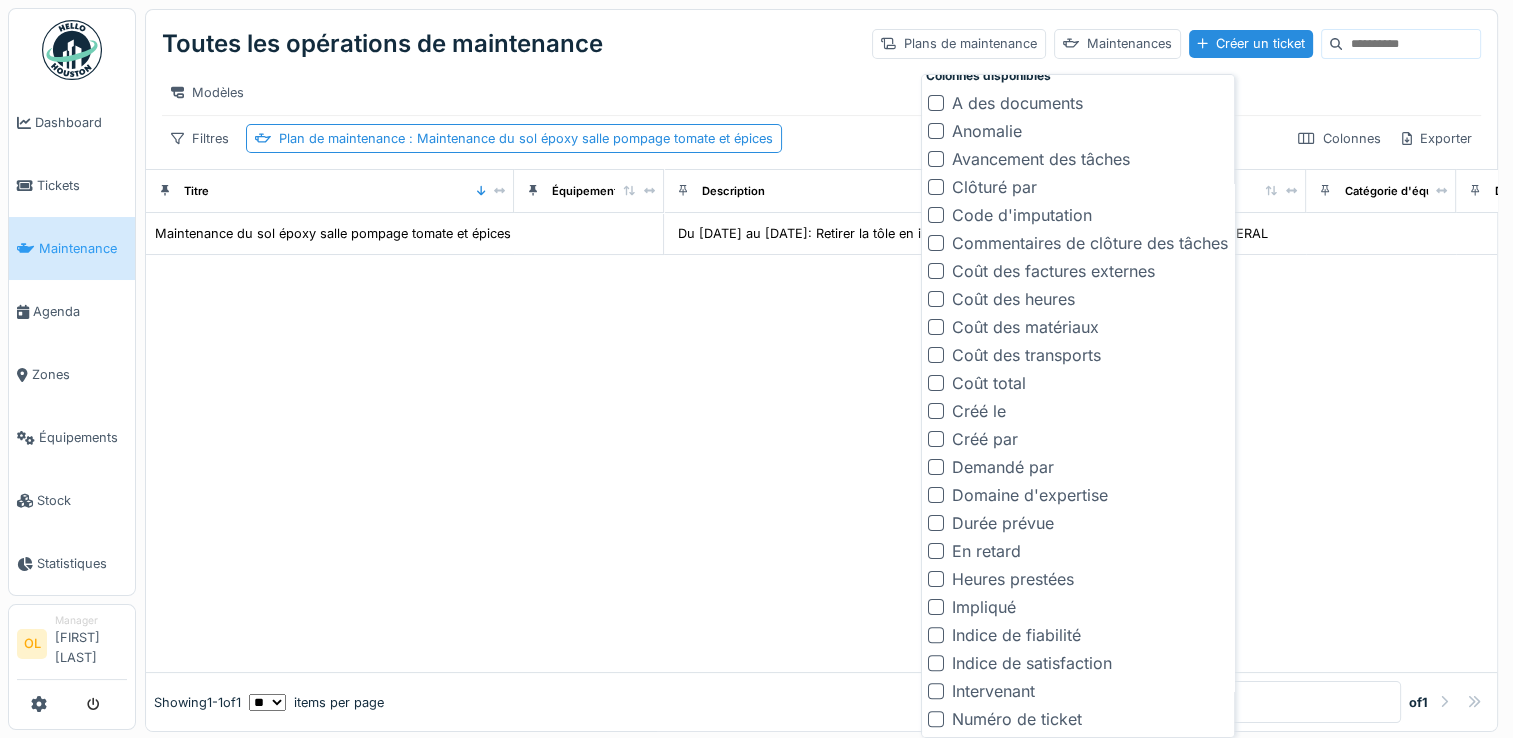 scroll, scrollTop: 594, scrollLeft: 0, axis: vertical 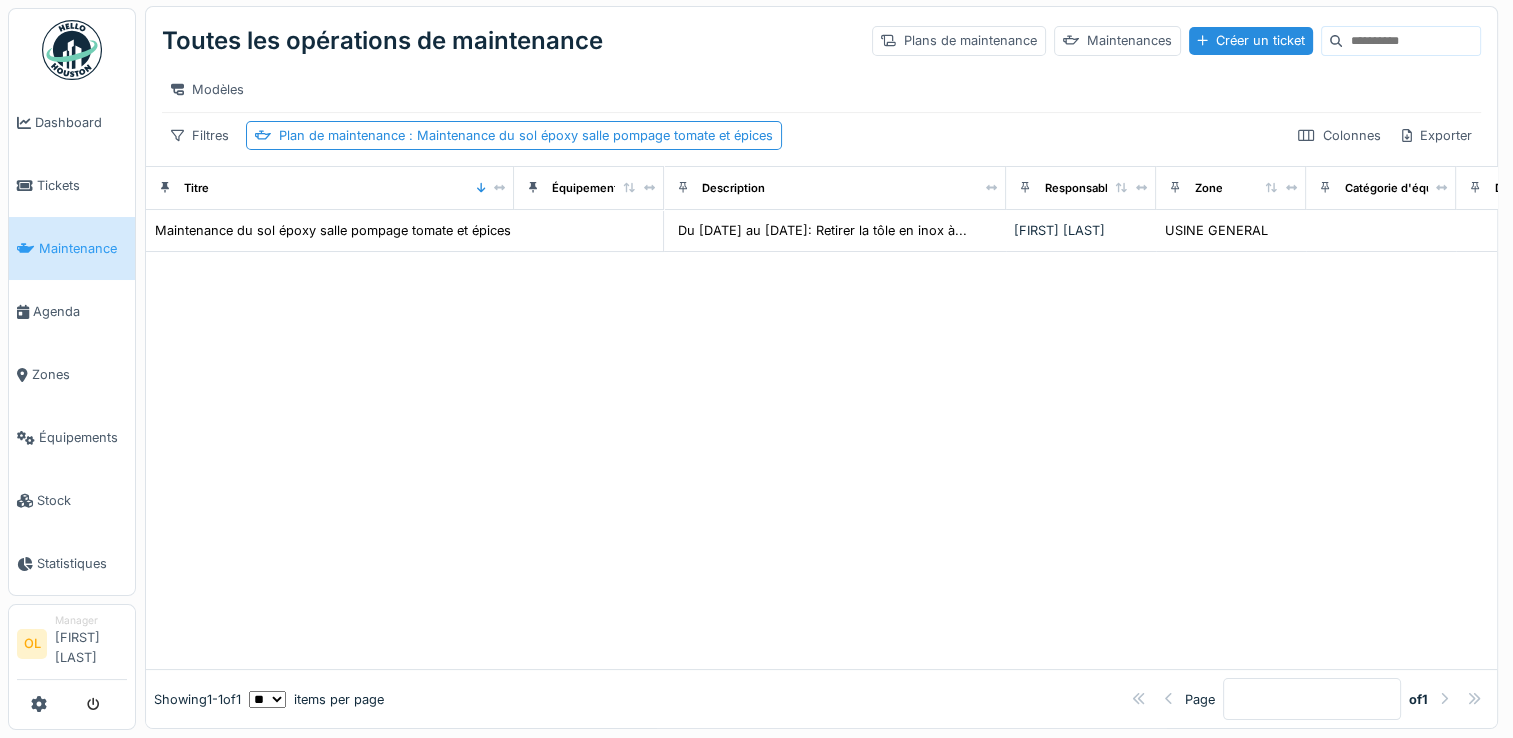 click at bounding box center [821, 460] 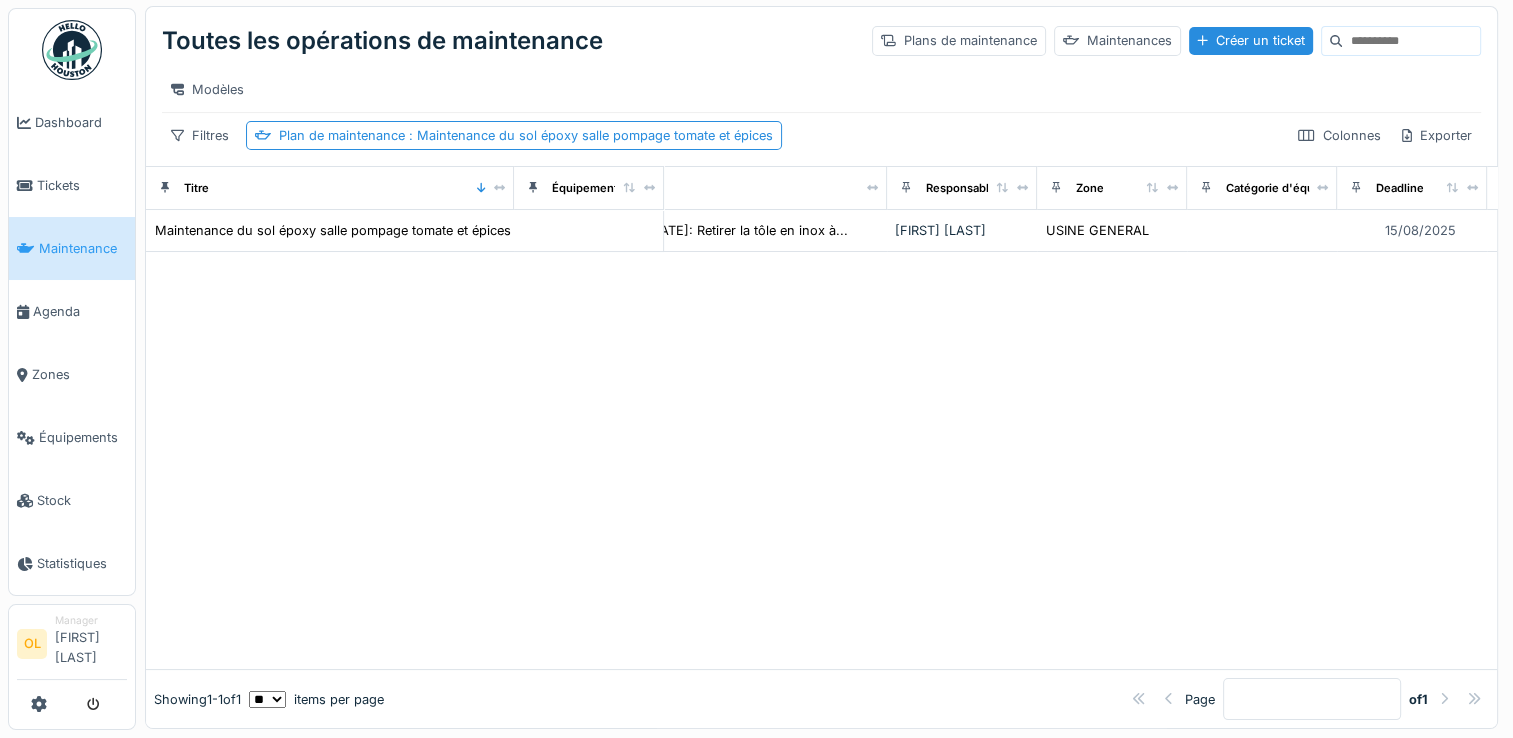 scroll, scrollTop: 0, scrollLeft: 0, axis: both 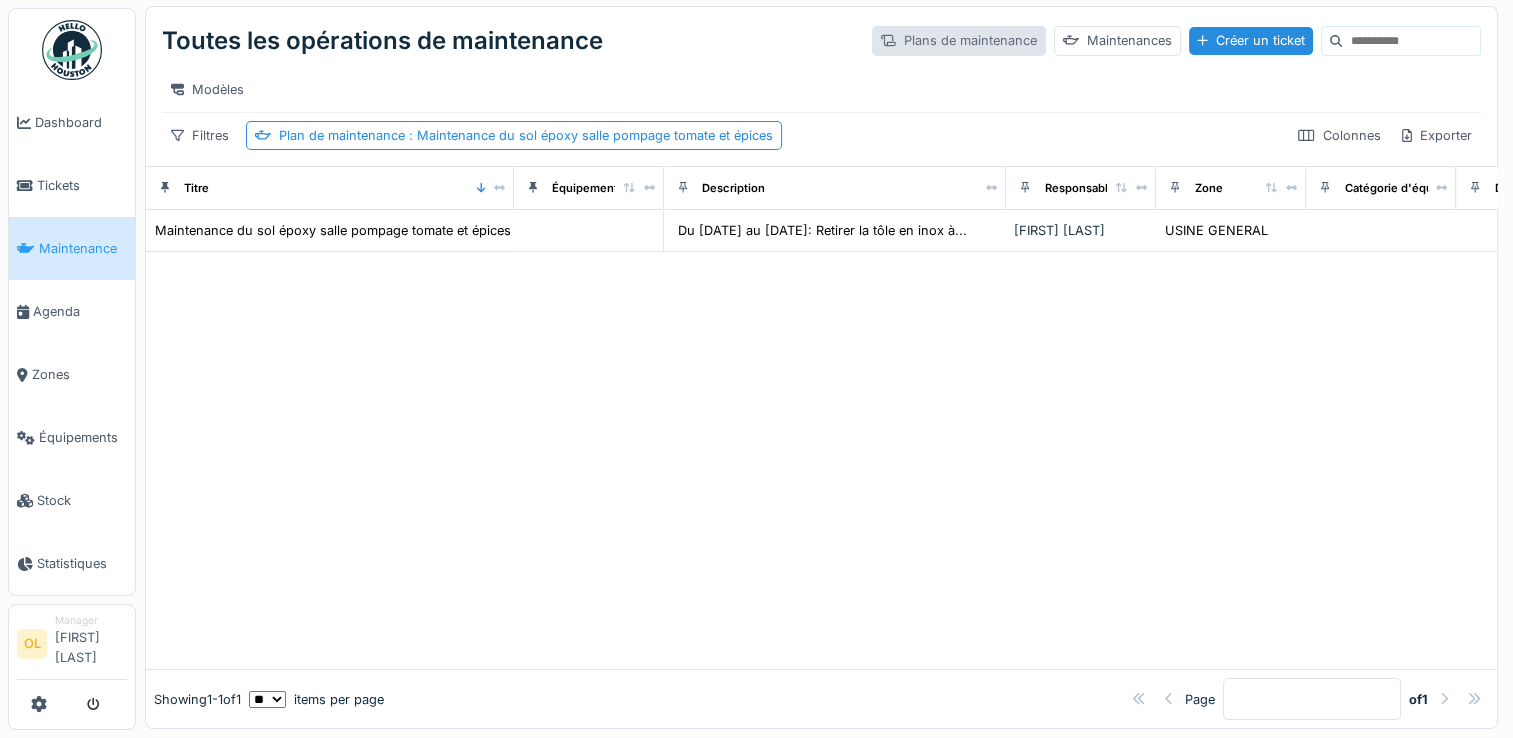 click on "Plans de maintenance" at bounding box center [958, 40] 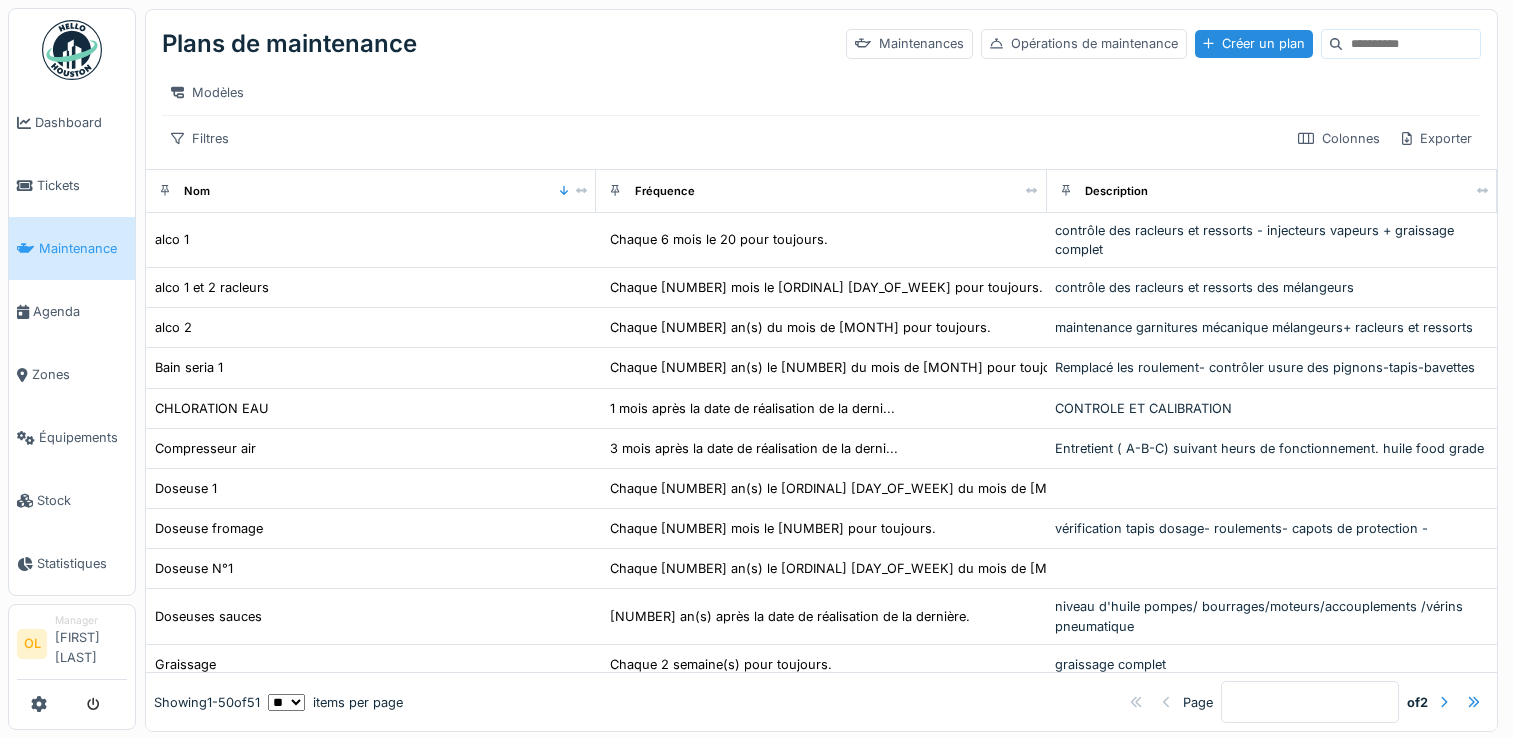 scroll, scrollTop: 0, scrollLeft: 0, axis: both 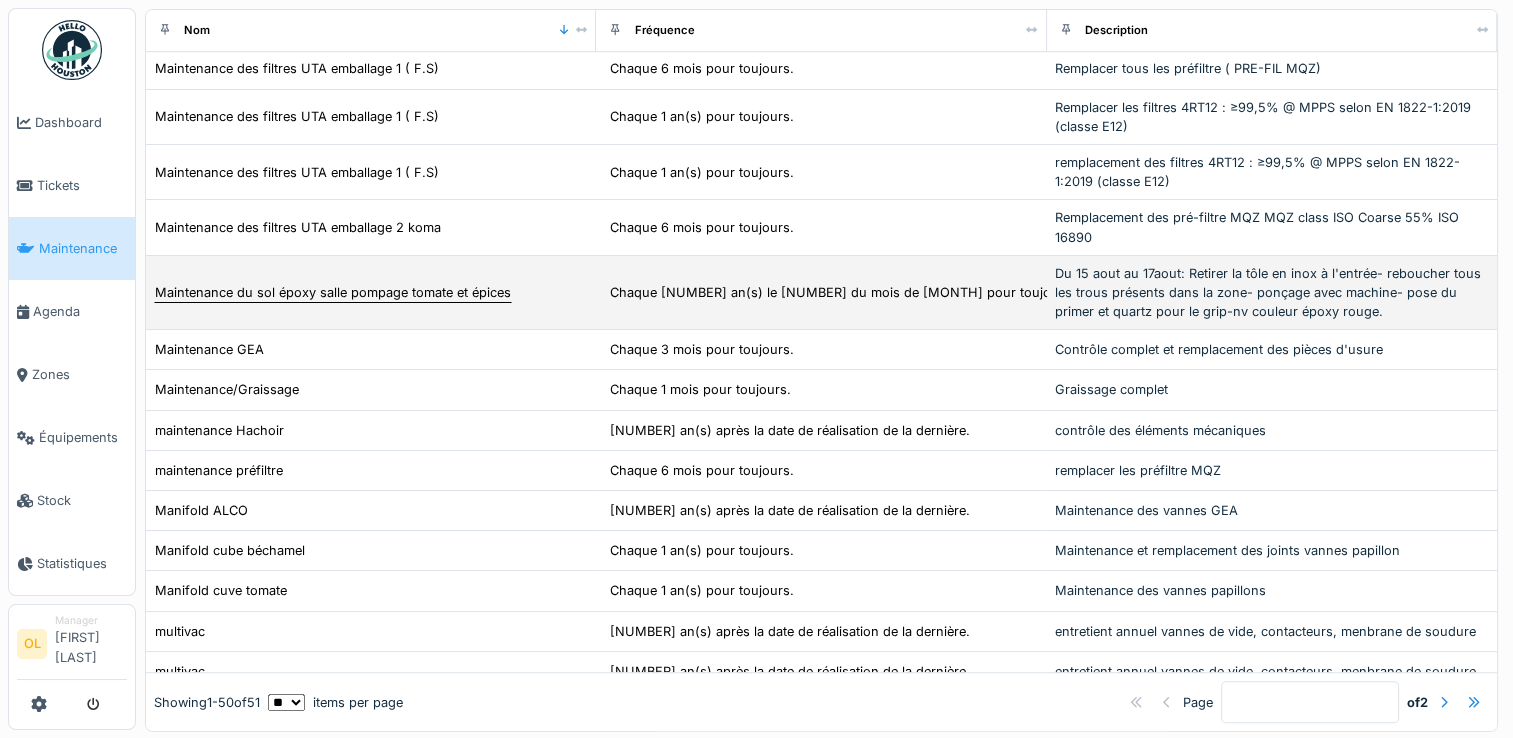 click on "Maintenance du sol époxy  salle pompage tomate et  épices" at bounding box center [333, 292] 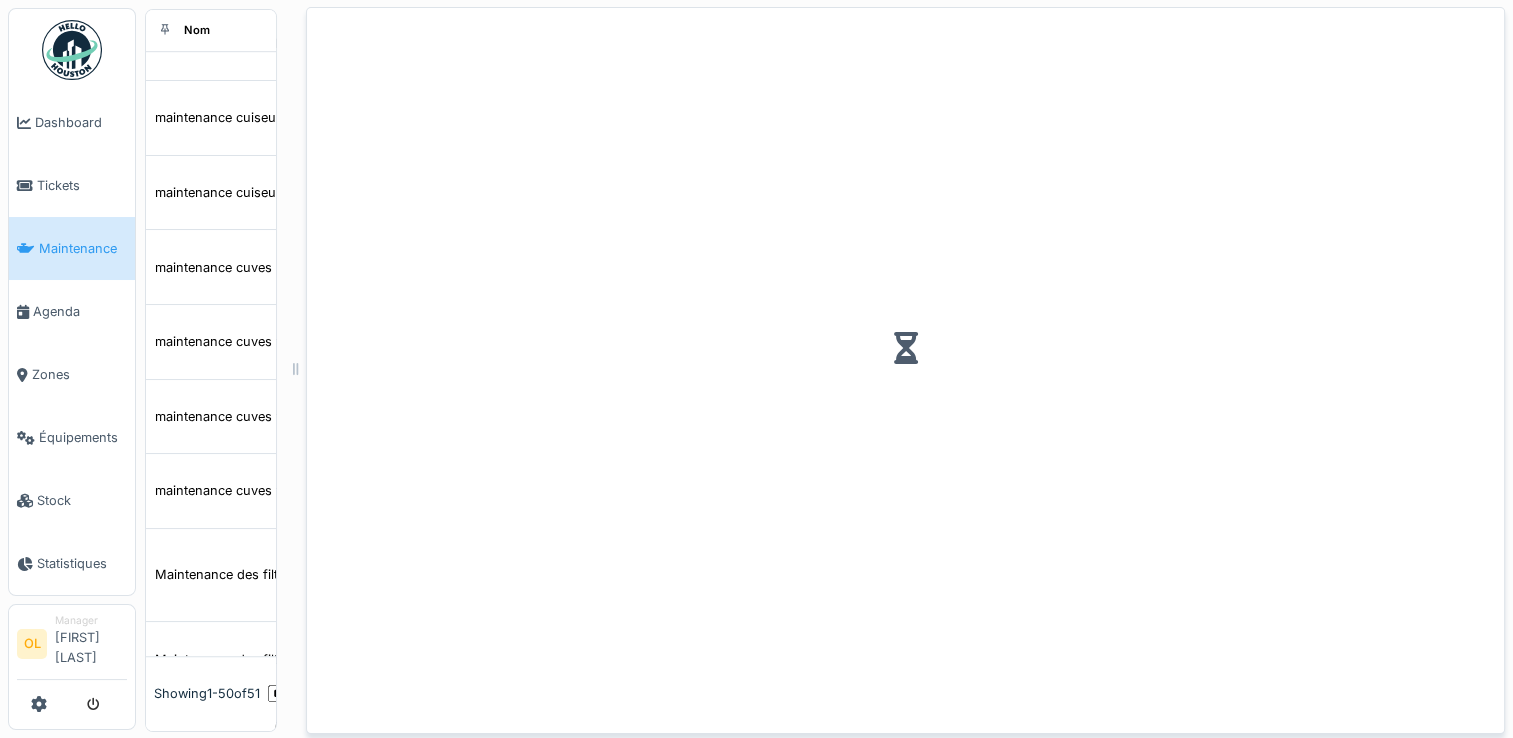 scroll, scrollTop: 1922, scrollLeft: 0, axis: vertical 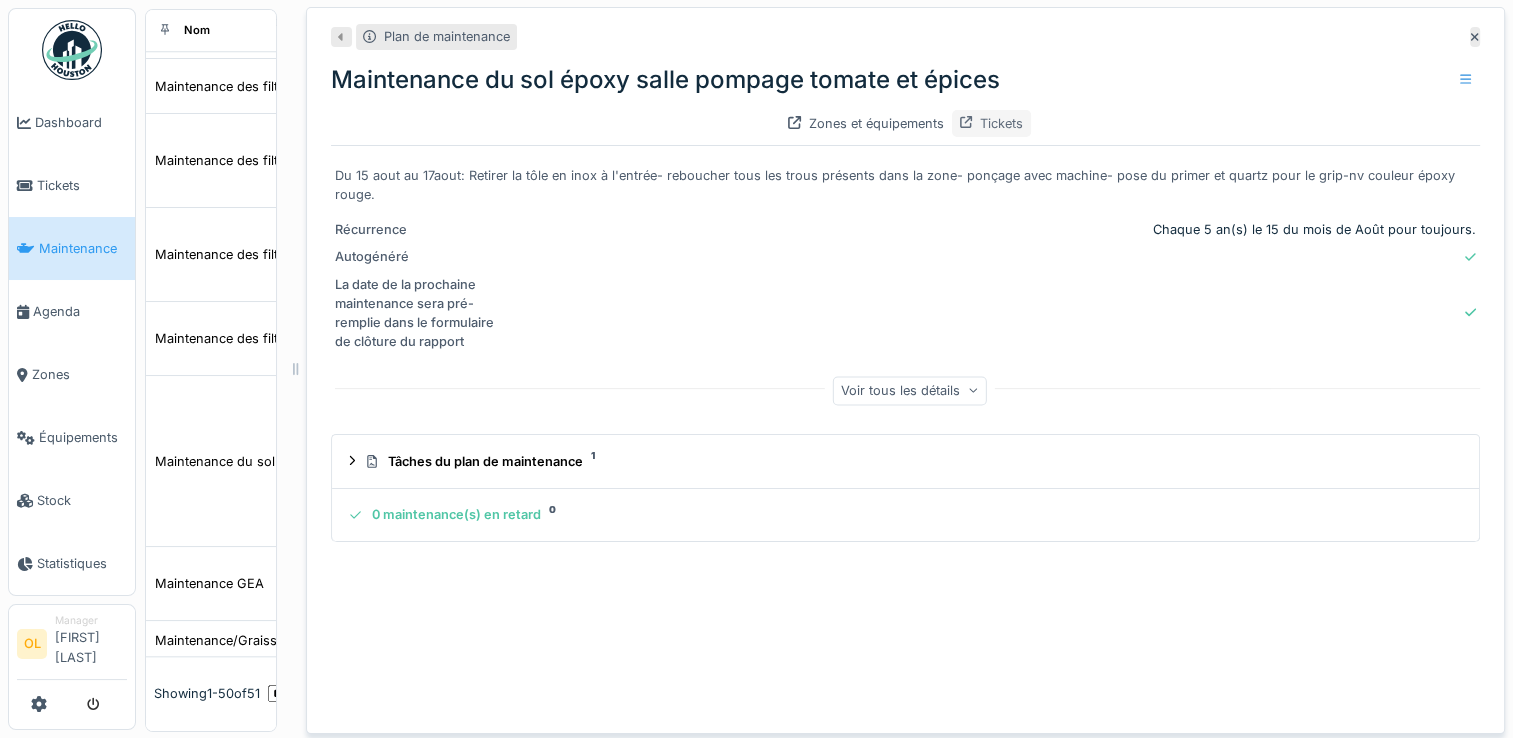 click on "Tickets" at bounding box center [992, 123] 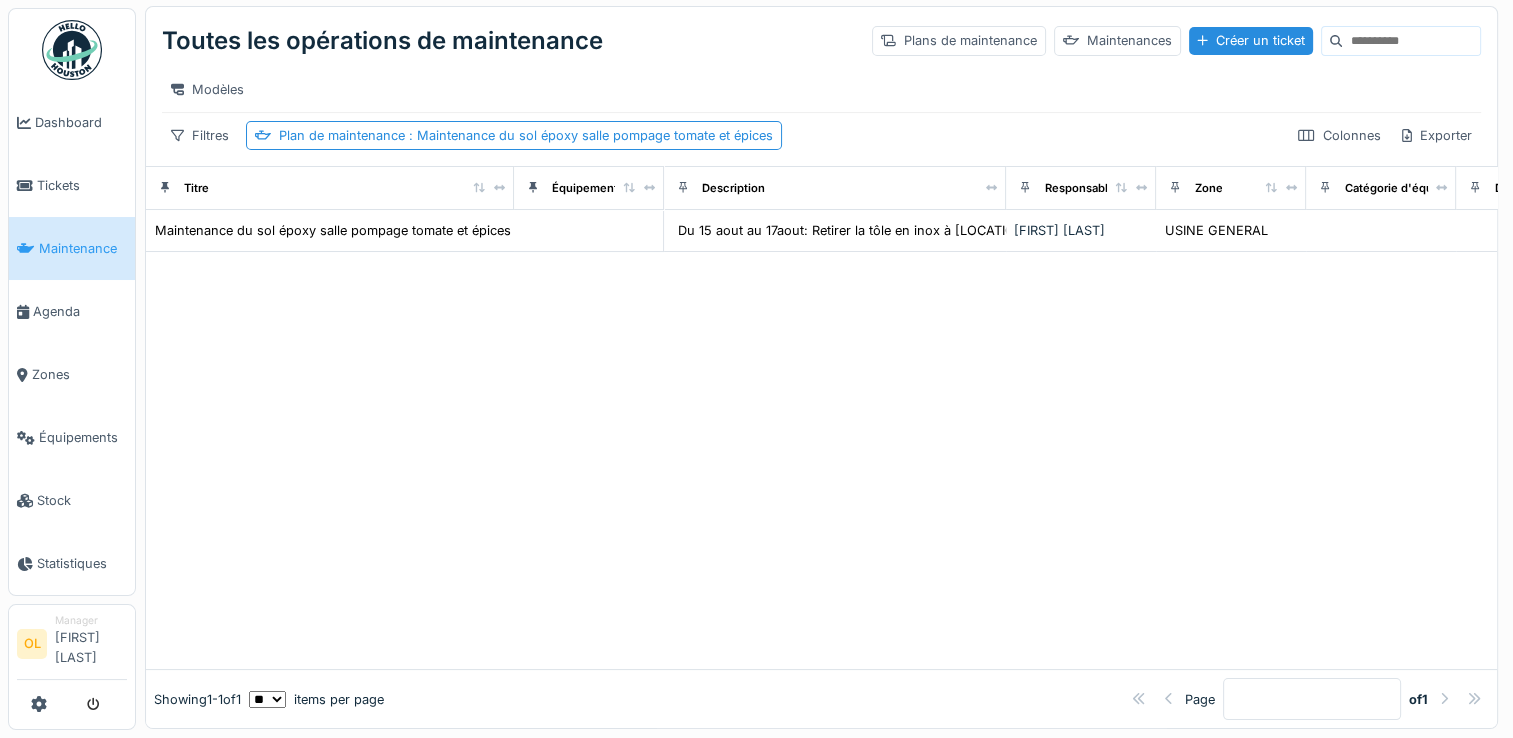 scroll, scrollTop: 0, scrollLeft: 0, axis: both 